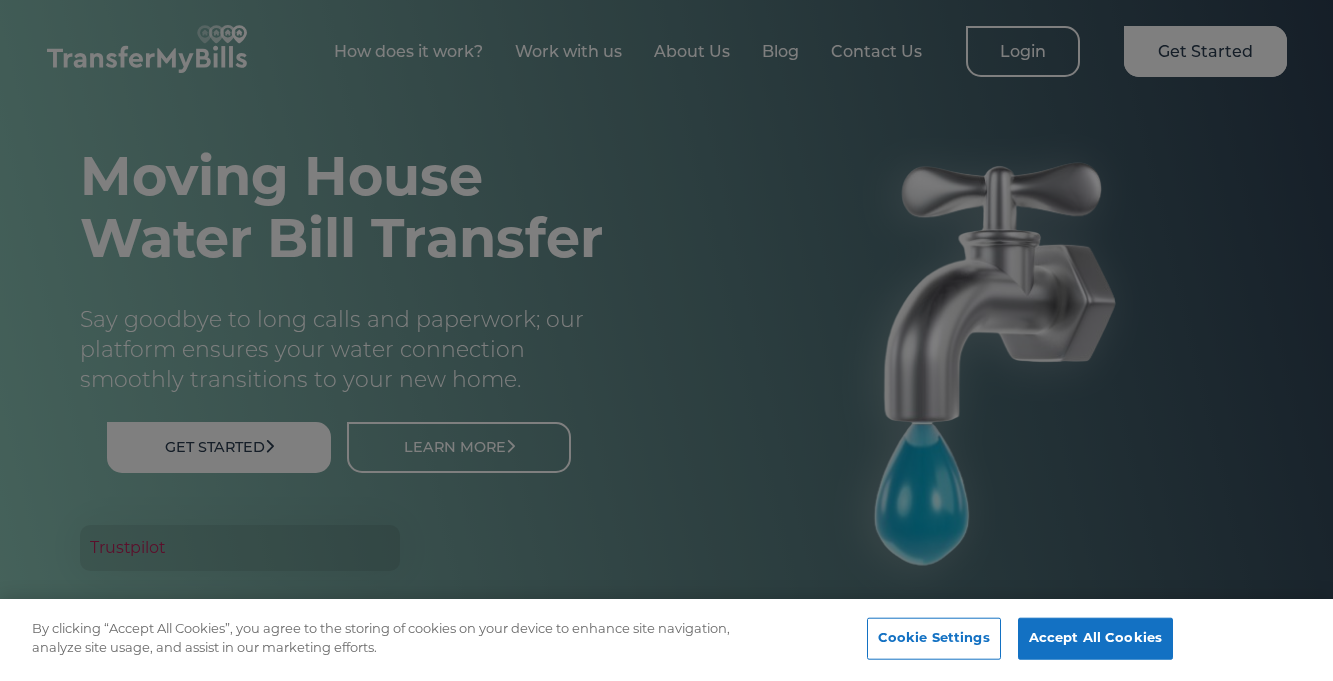 scroll, scrollTop: 0, scrollLeft: 0, axis: both 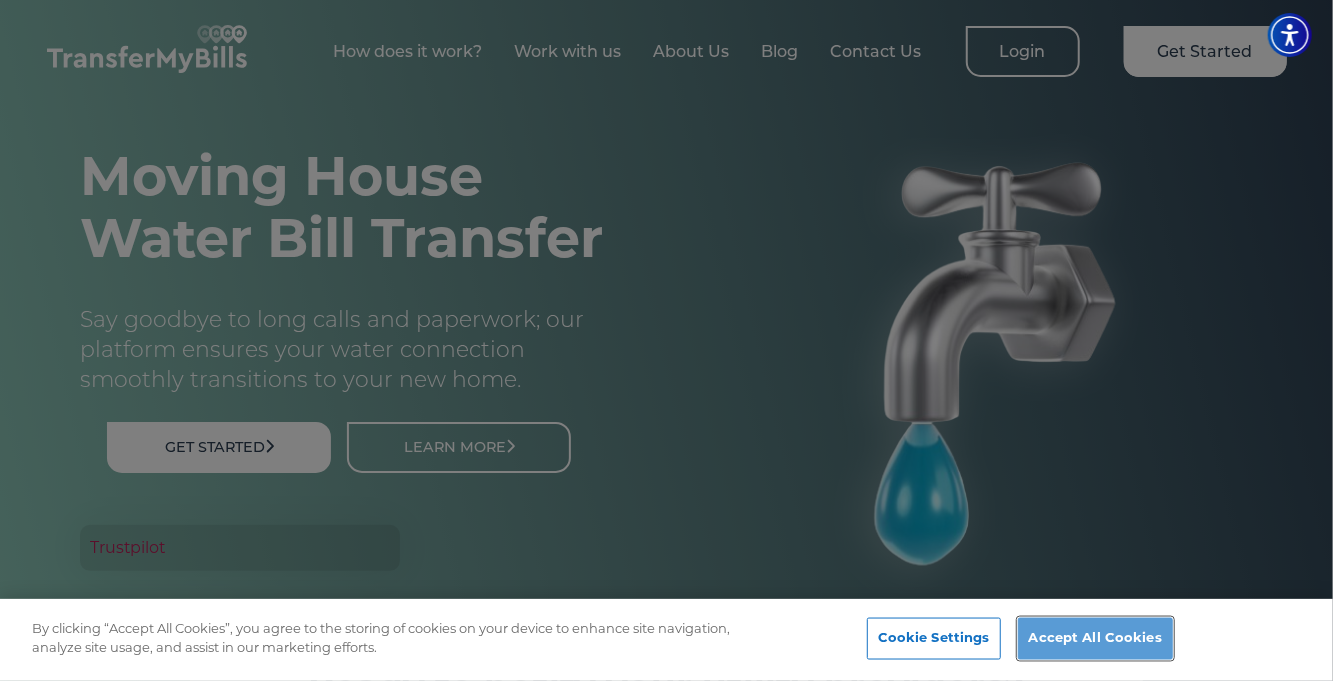 click on "Accept All Cookies" at bounding box center (1095, 639) 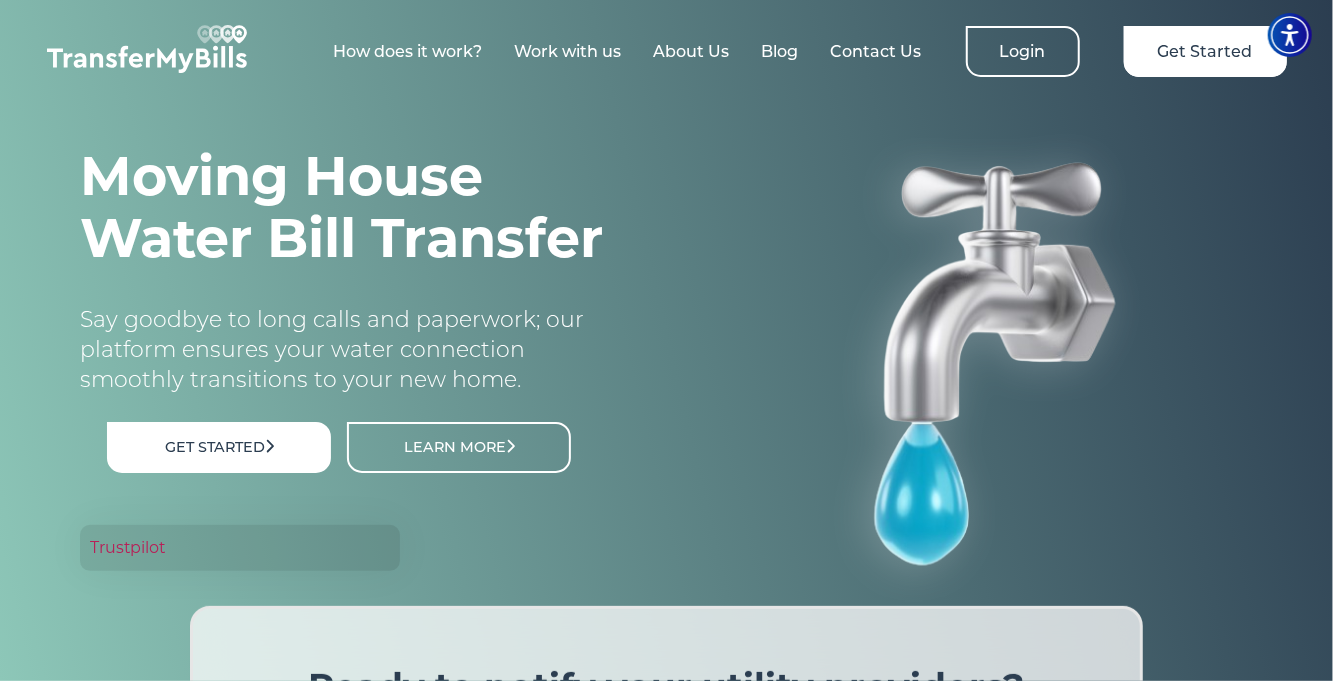 scroll, scrollTop: 0, scrollLeft: 0, axis: both 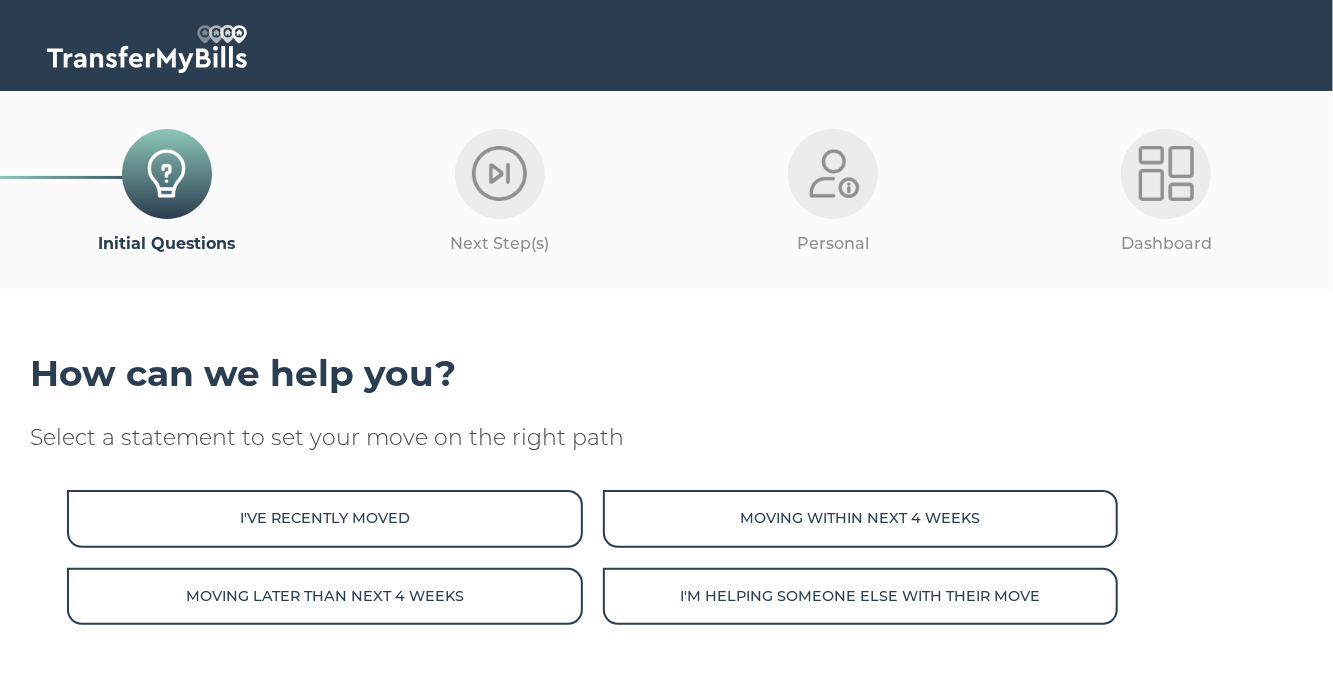 click on "I've recently moved" at bounding box center (325, 518) 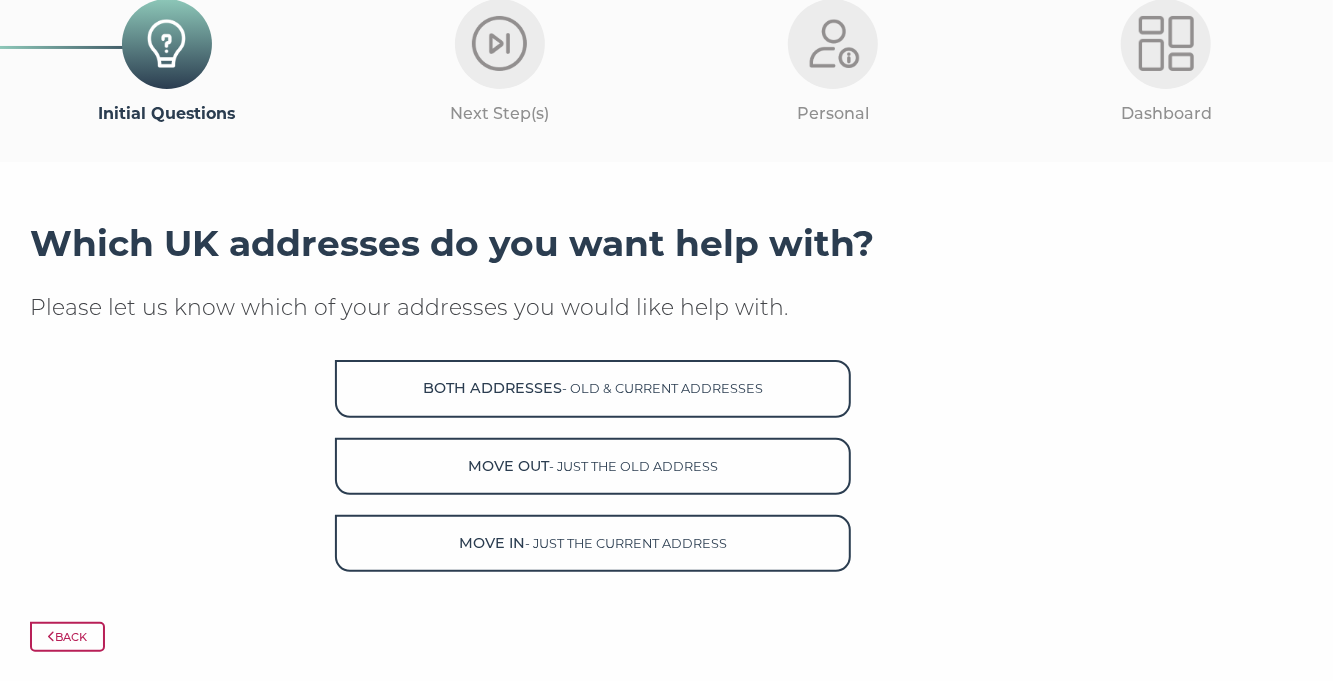 scroll, scrollTop: 134, scrollLeft: 0, axis: vertical 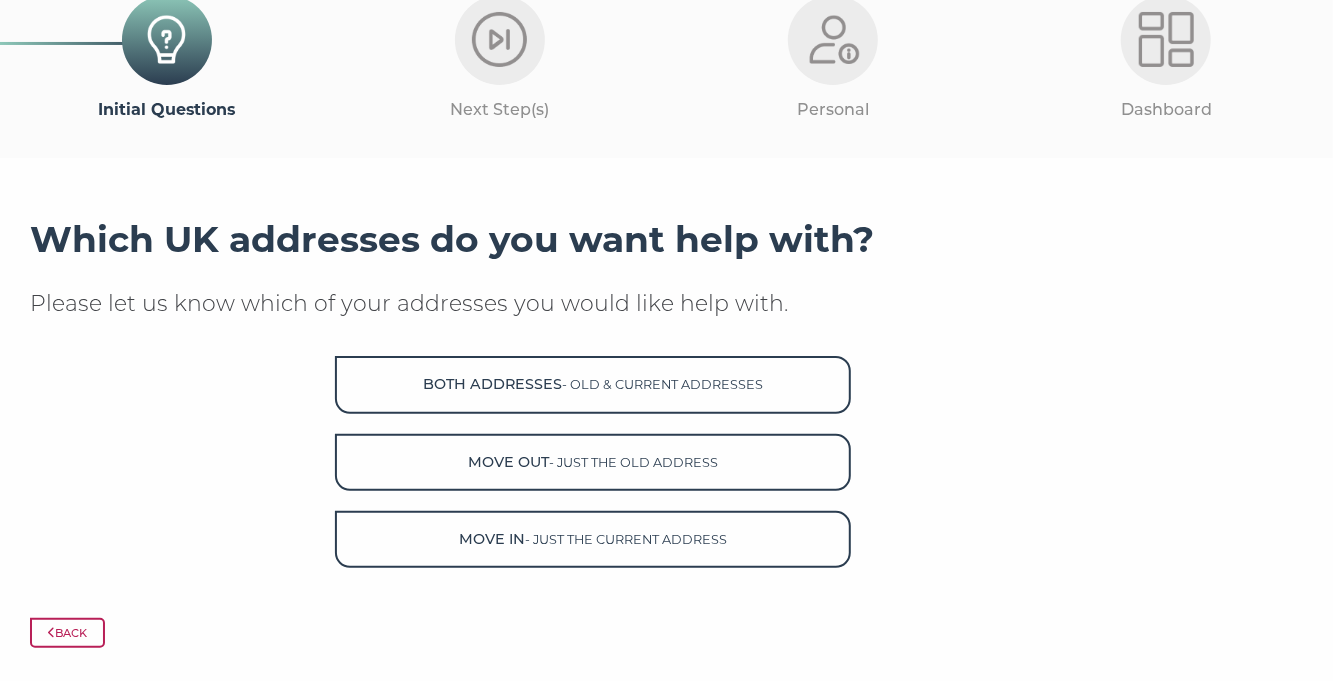 click on "- just the current address" at bounding box center [662, 384] 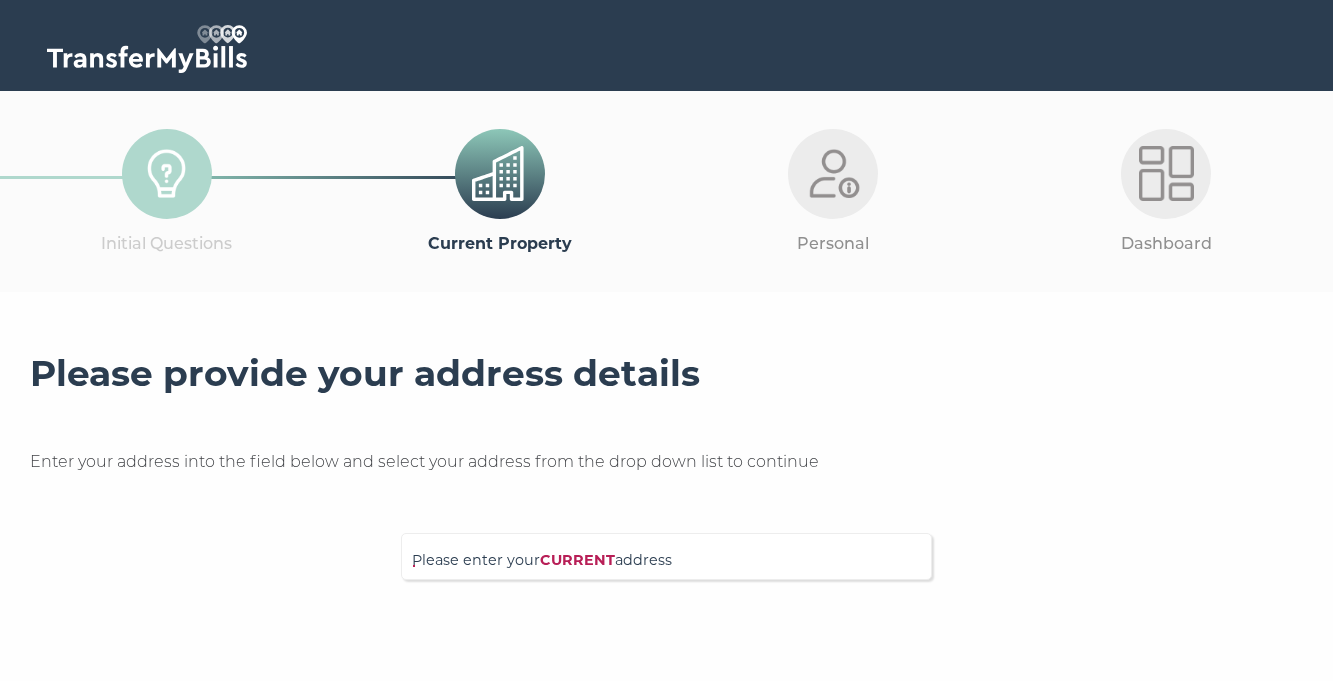 scroll, scrollTop: 0, scrollLeft: 0, axis: both 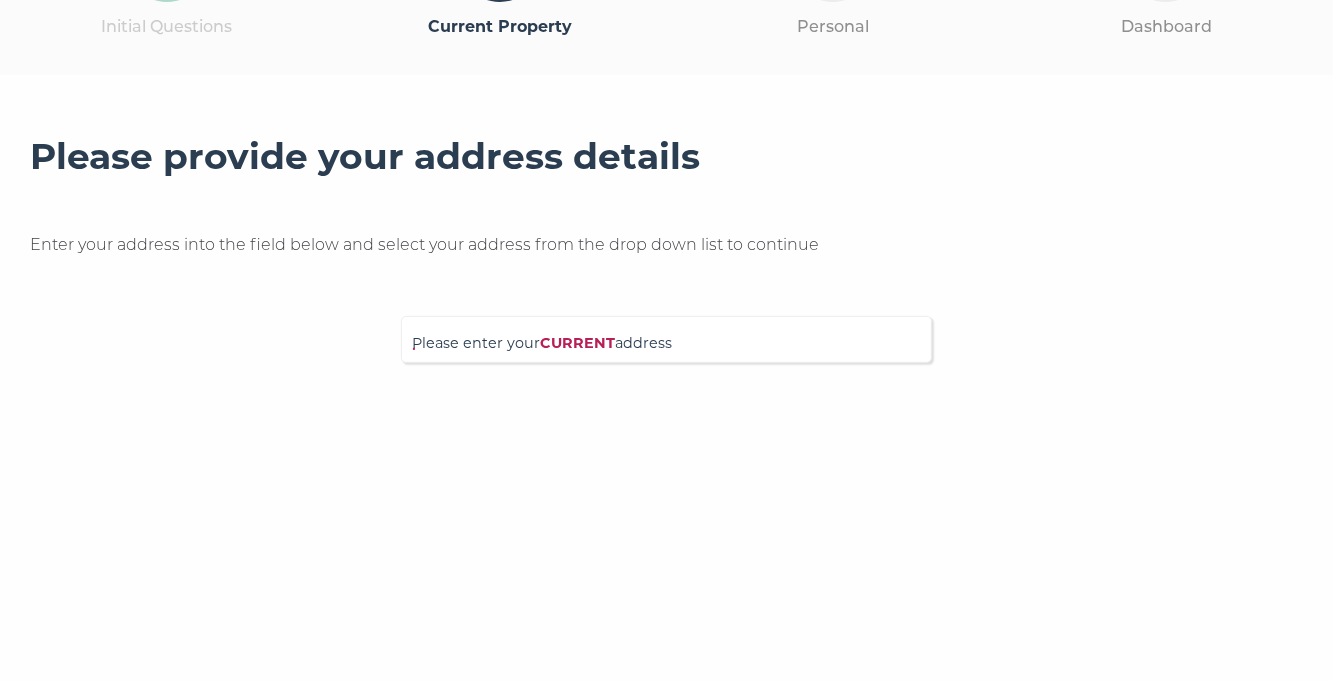 click on "Please enter your  CURRENT  address" at bounding box center (666, 349) 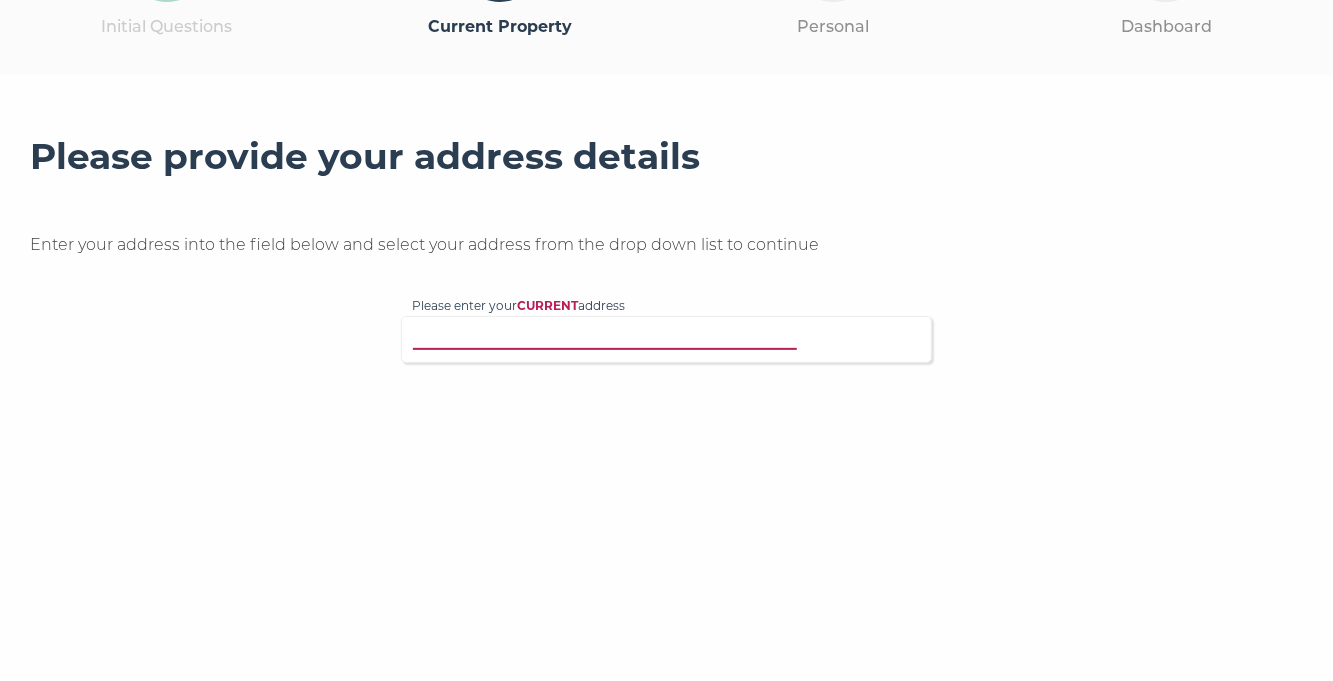 click on "Please enter your  CURRENT  address" at bounding box center [627, 337] 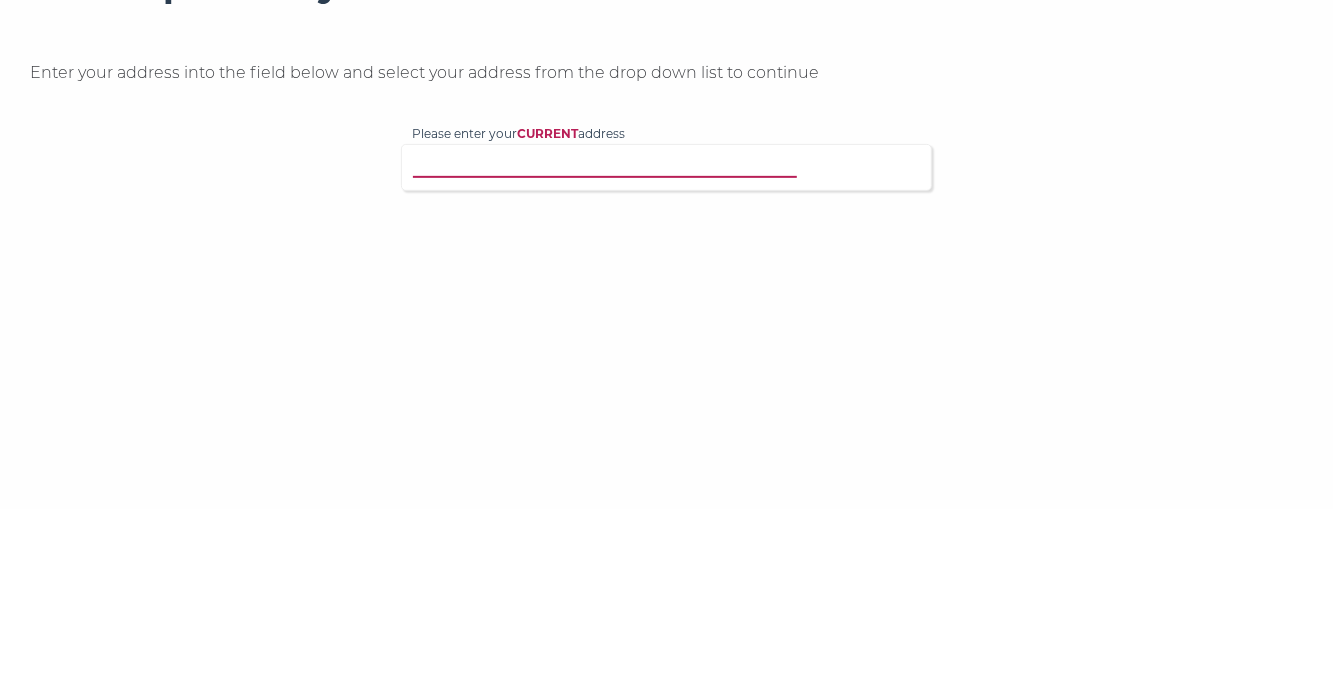 scroll, scrollTop: 217, scrollLeft: 0, axis: vertical 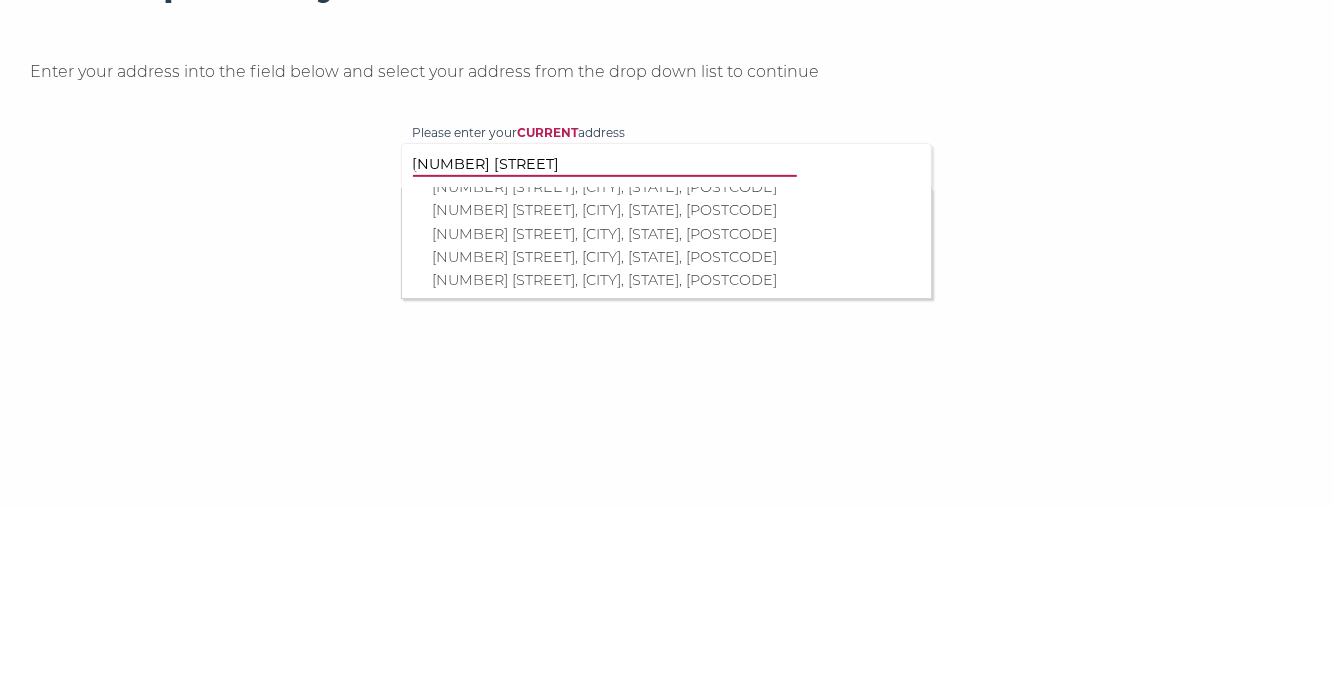 type on "10 rye croft" 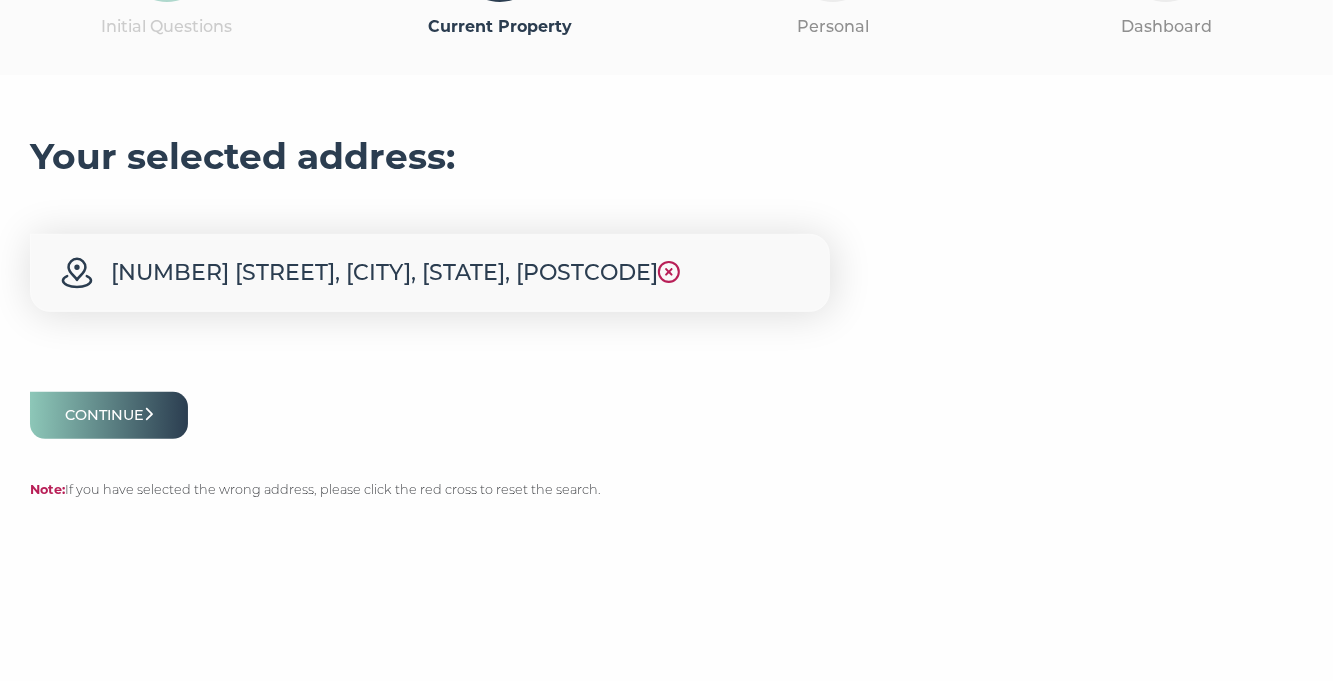 click on "Continue" at bounding box center (109, 415) 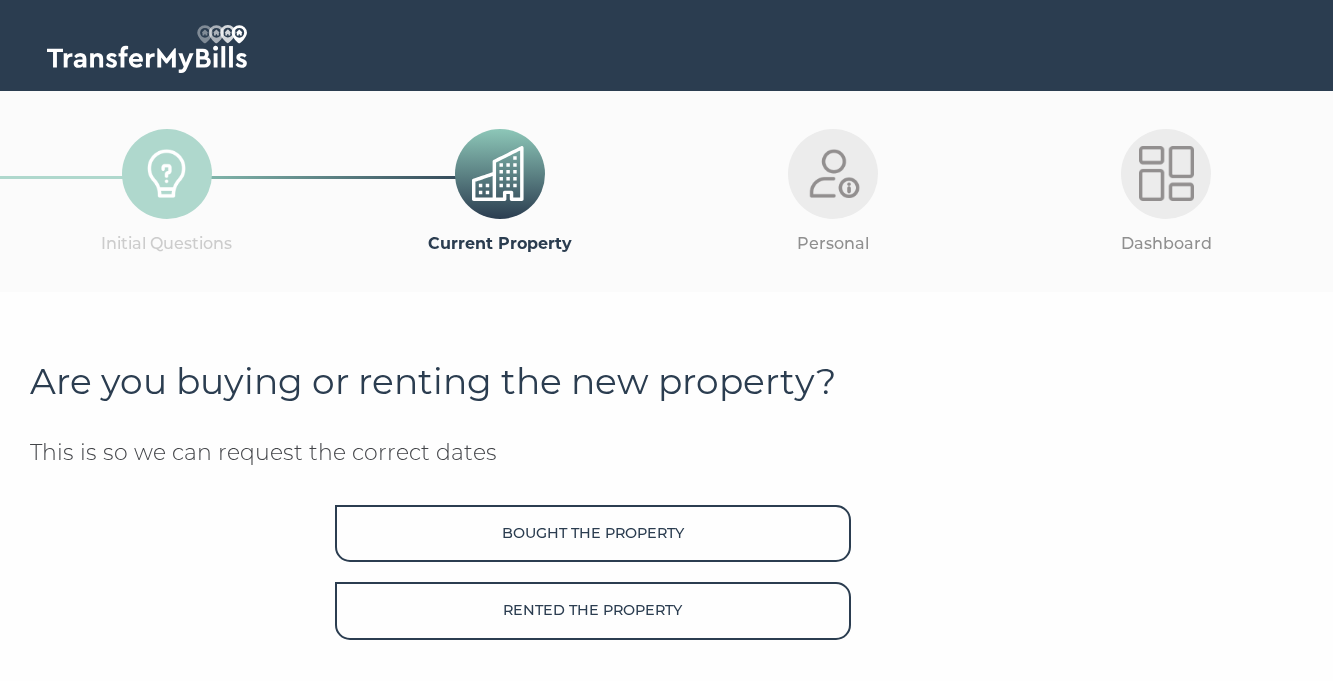 scroll, scrollTop: 0, scrollLeft: 0, axis: both 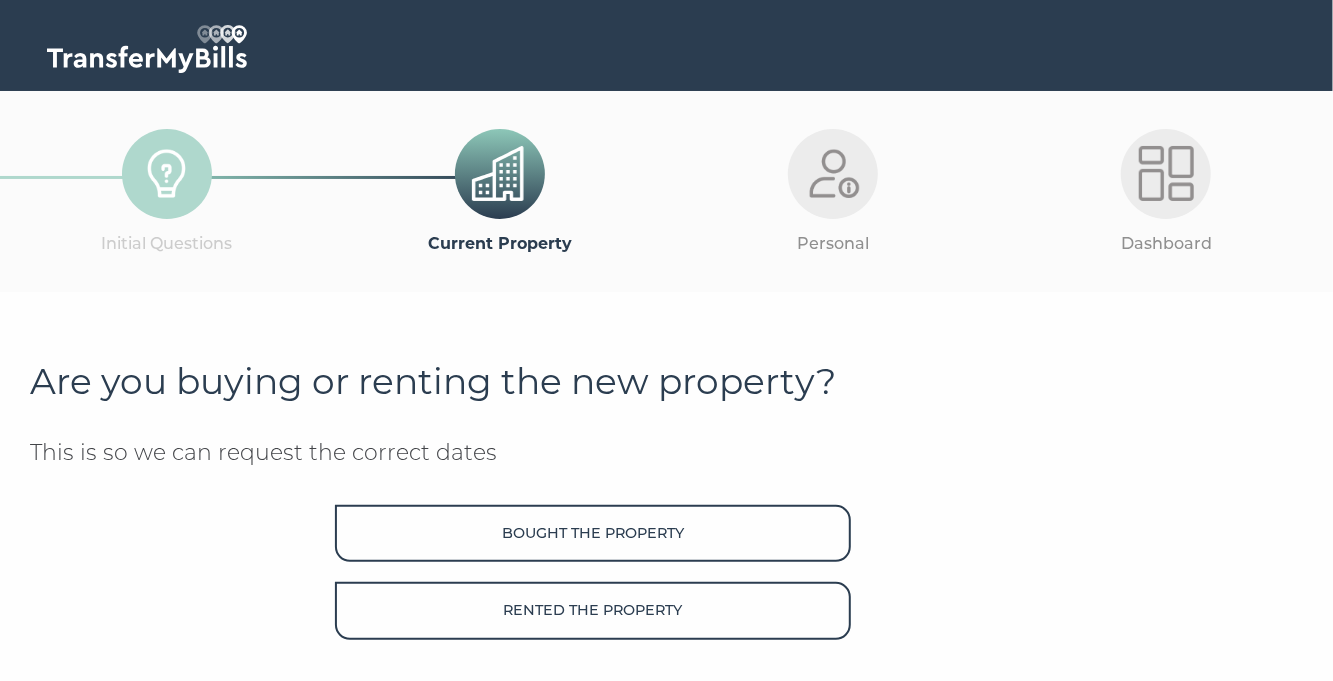 click on "Rented the property" at bounding box center [593, 610] 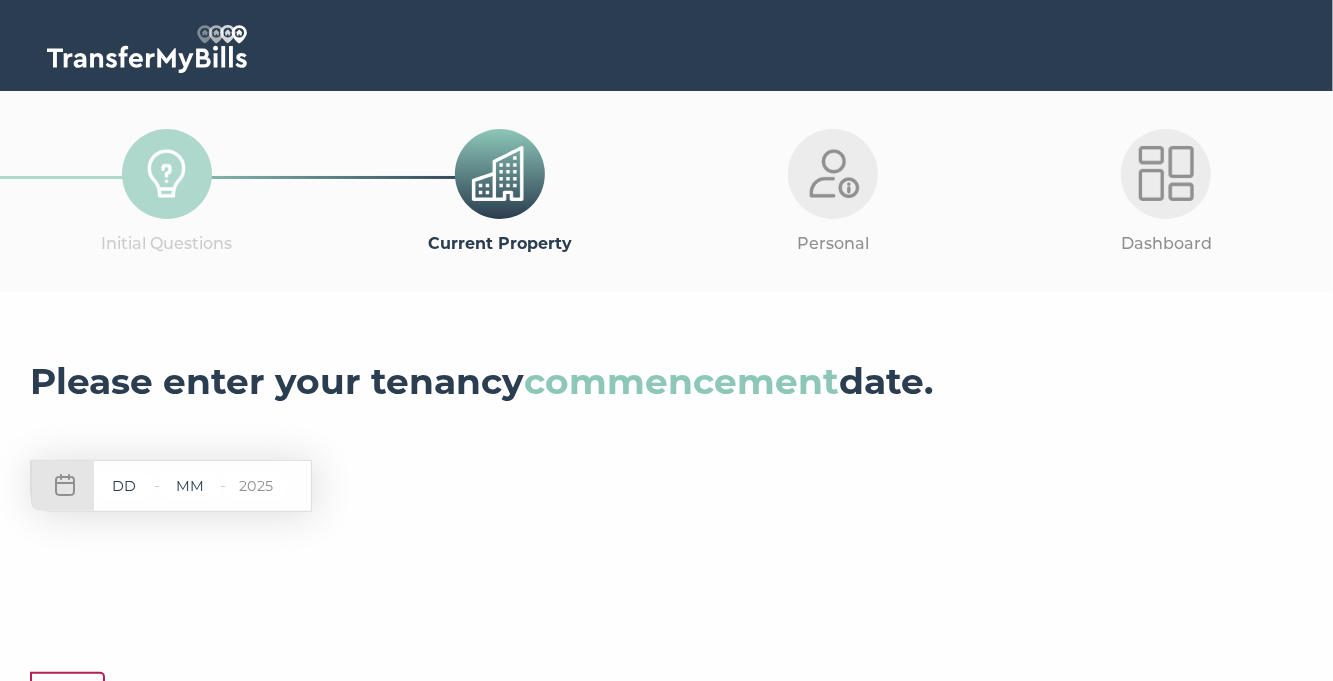 click at bounding box center (124, 486) 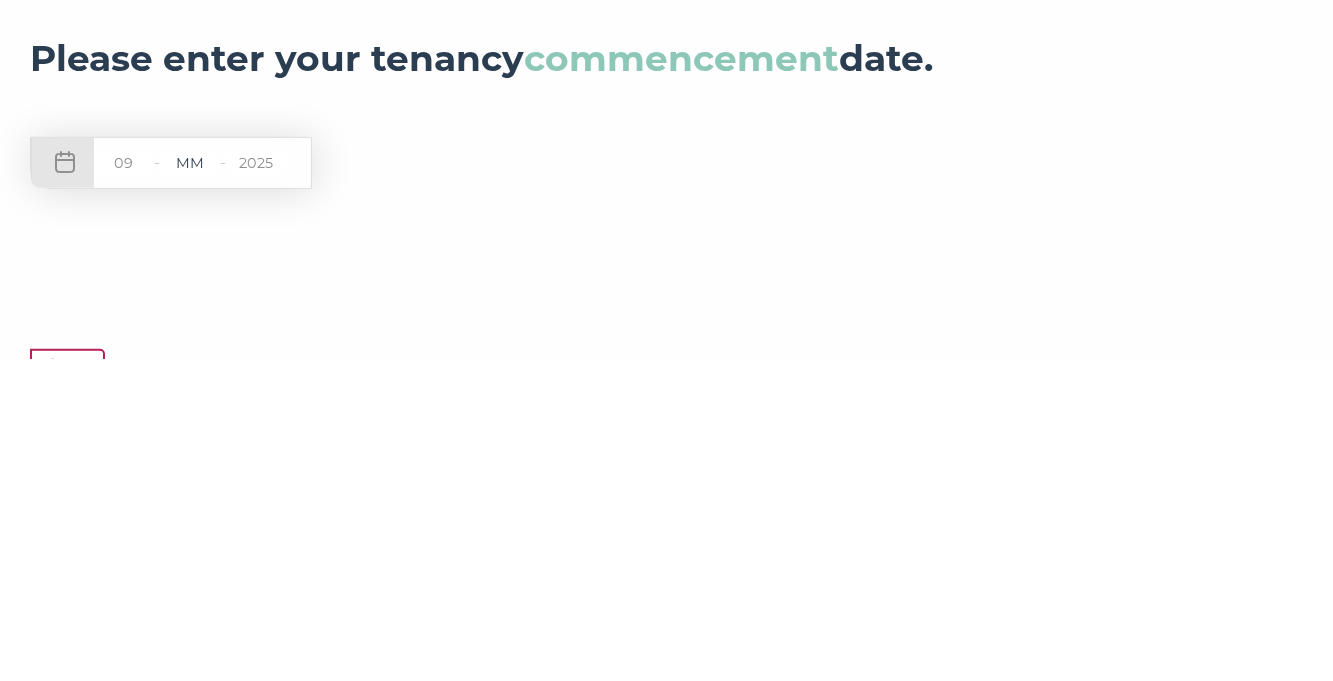 type on "09" 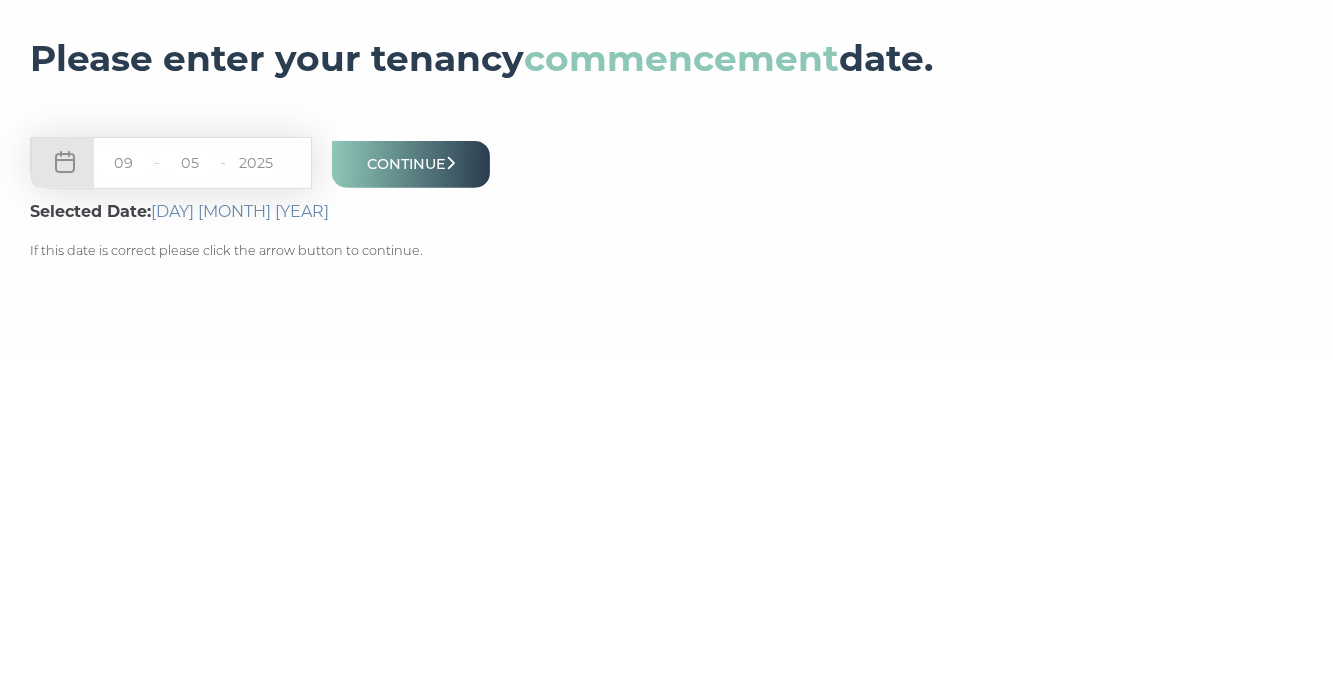 type on "05" 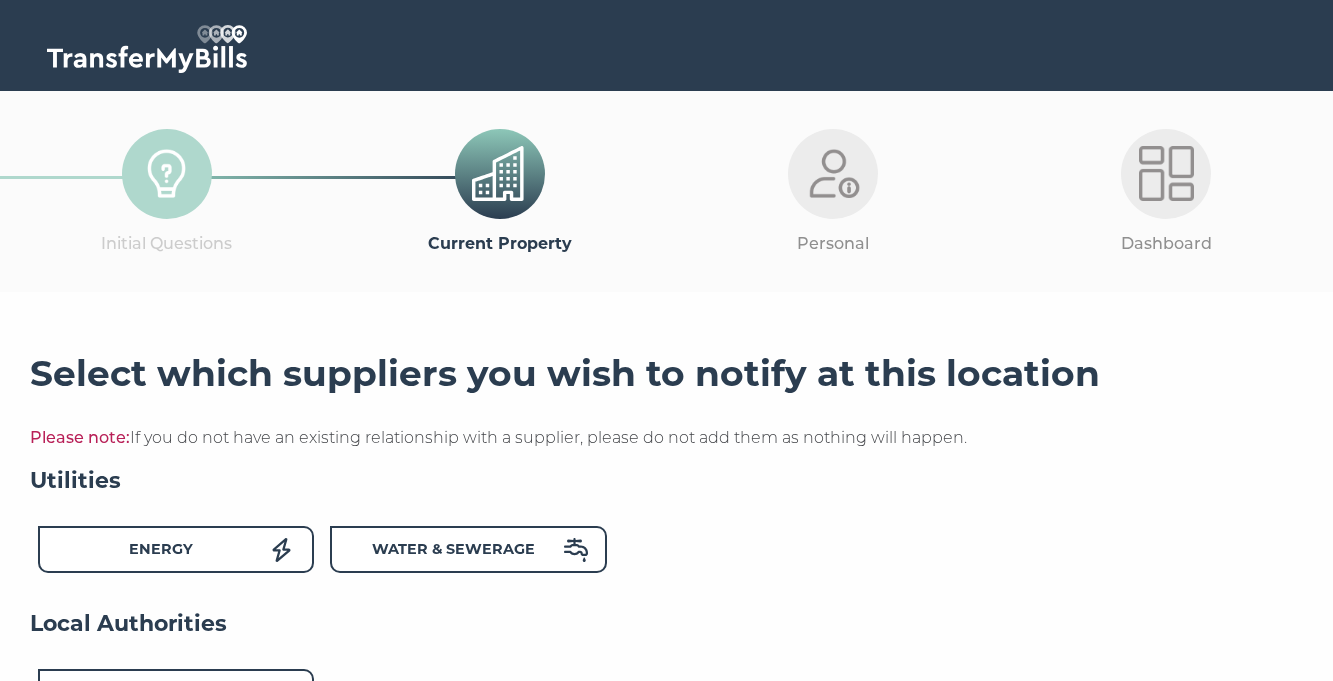 scroll, scrollTop: 0, scrollLeft: 0, axis: both 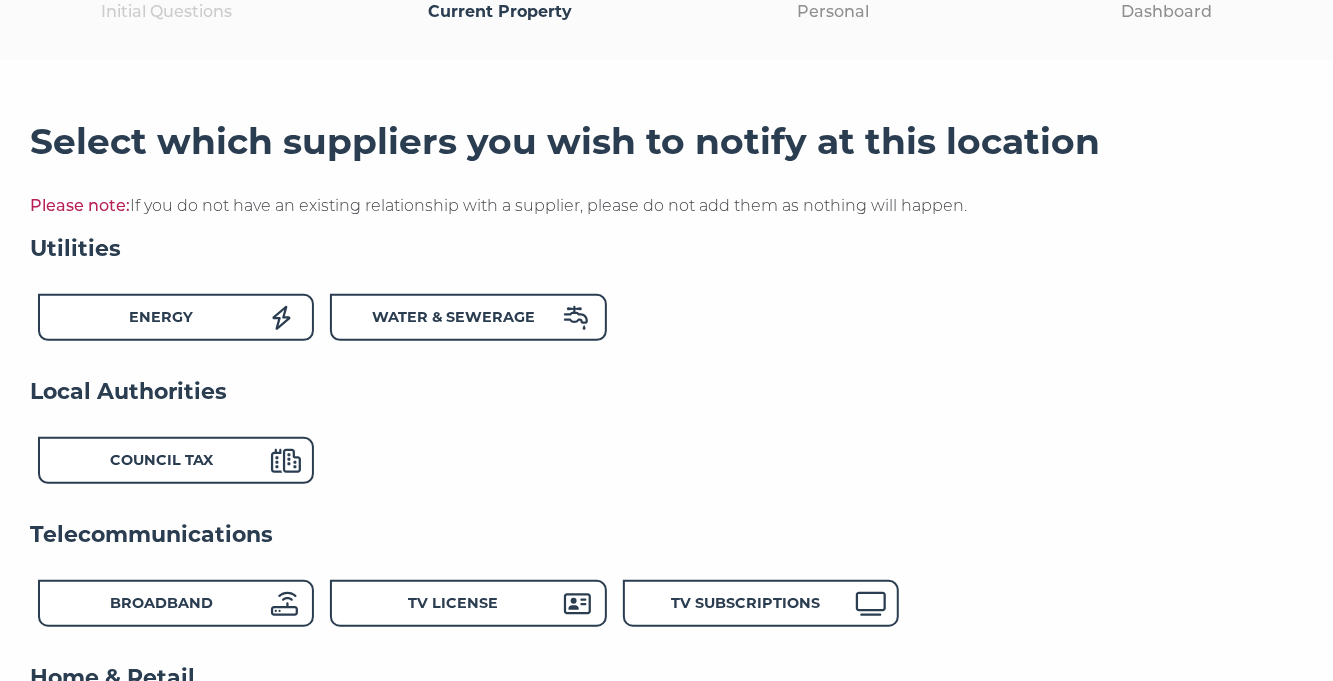 click on "Energy" at bounding box center (161, 320) 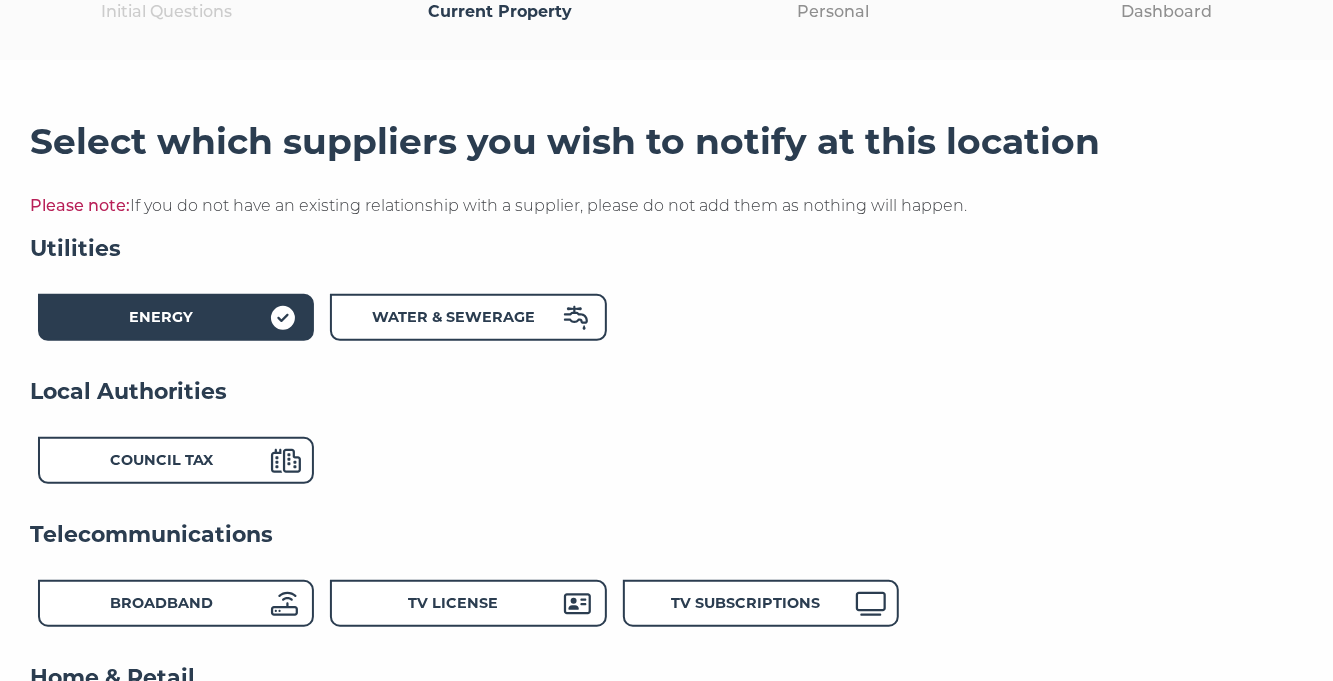 click on "Water & Sewerage" at bounding box center (161, 317) 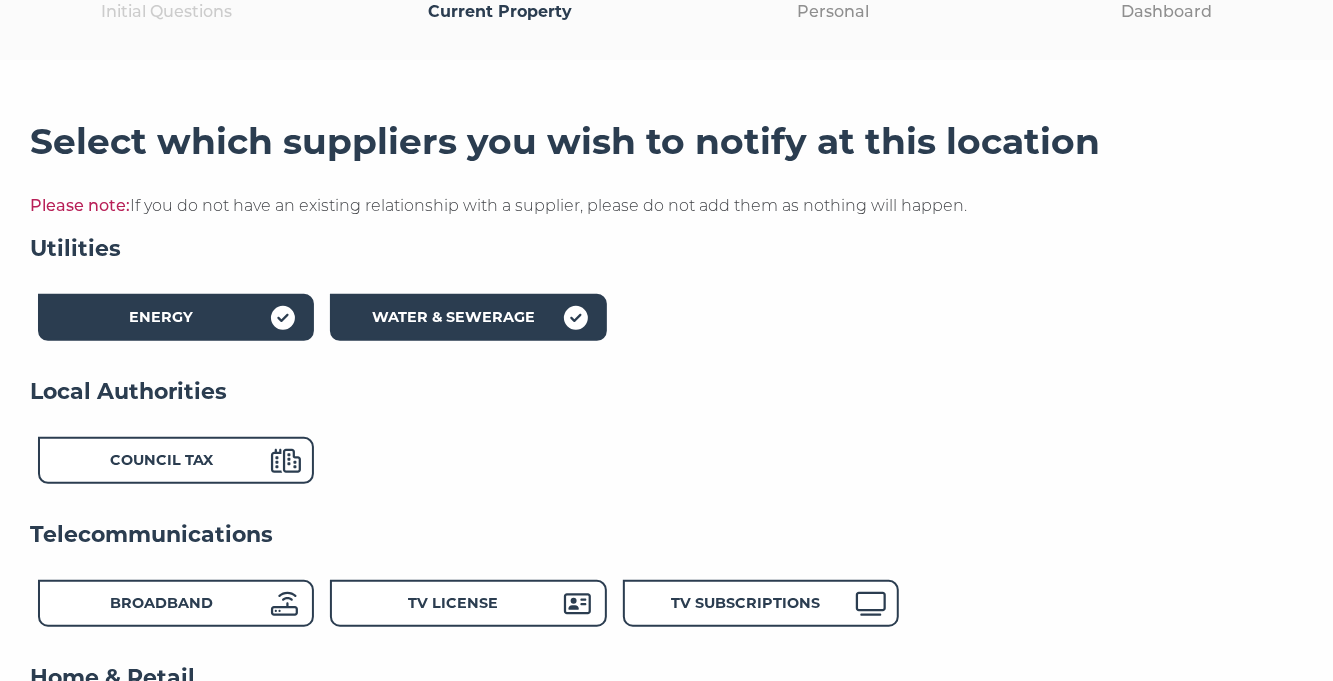 click on "Council Tax" at bounding box center (161, 320) 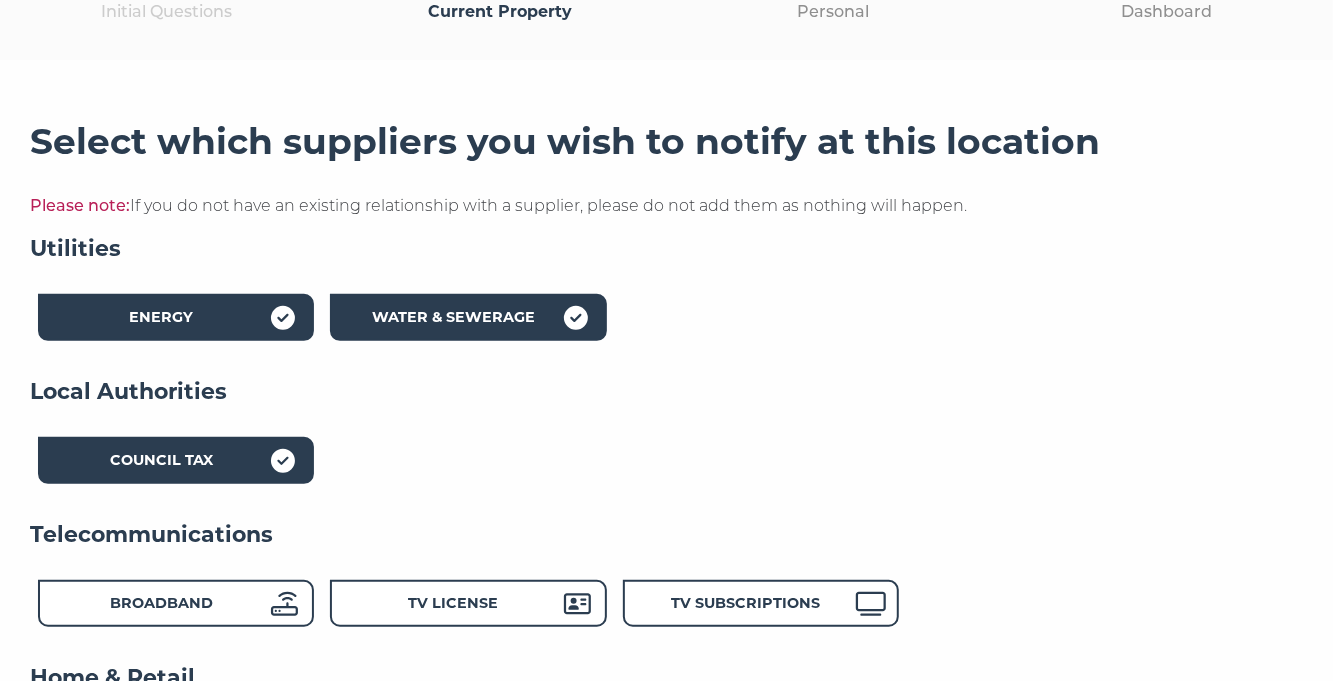 click on "Energy" at bounding box center [161, 317] 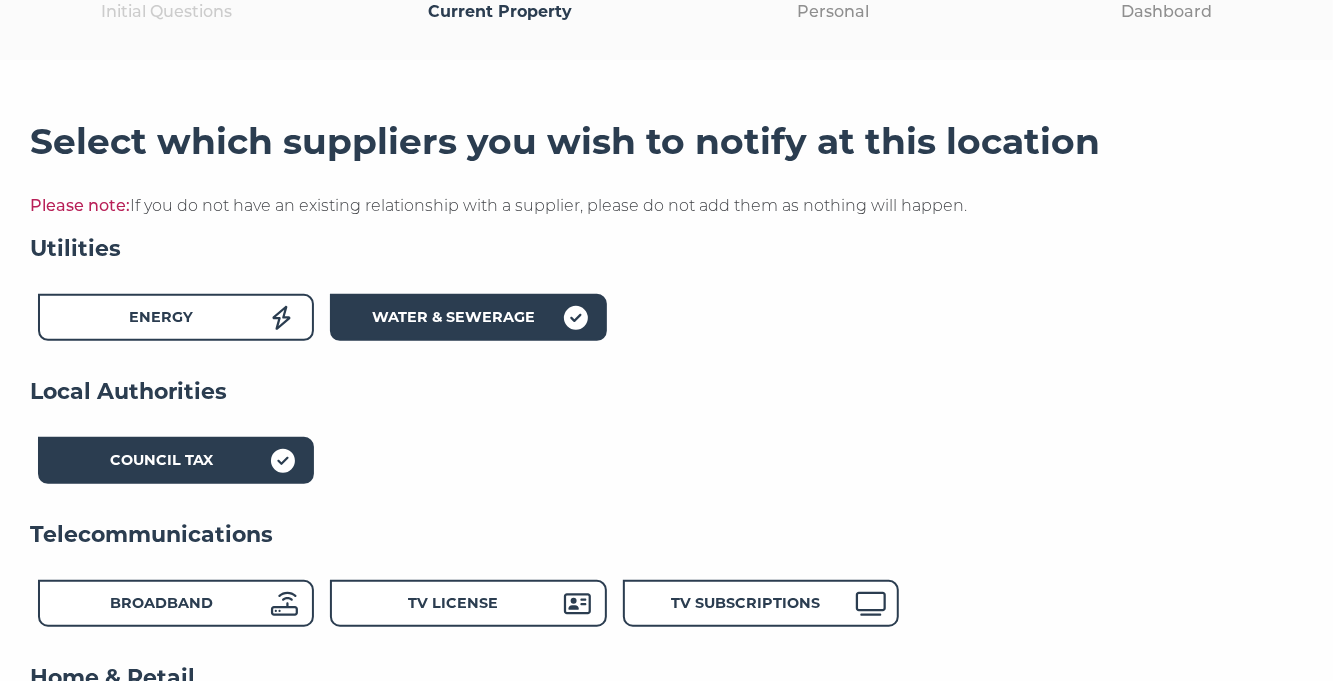 click on "Water & Sewerage" at bounding box center [453, 317] 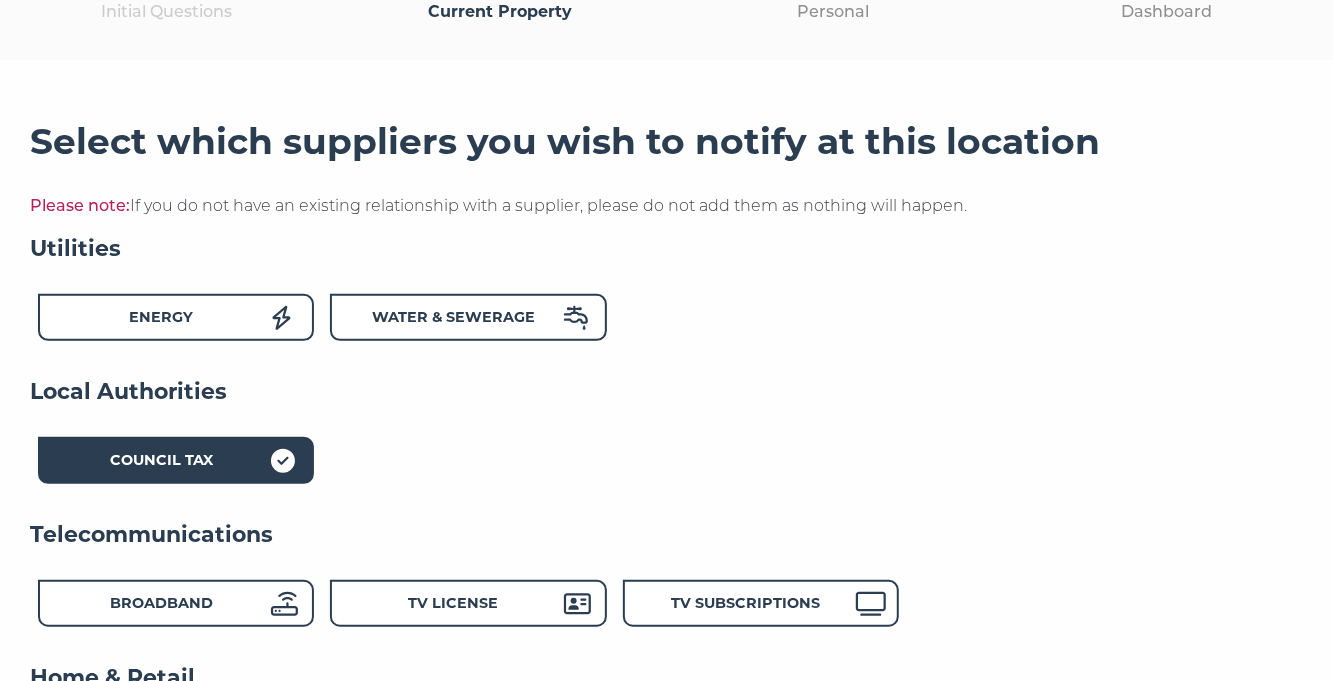 click on "Council Tax" at bounding box center (161, 463) 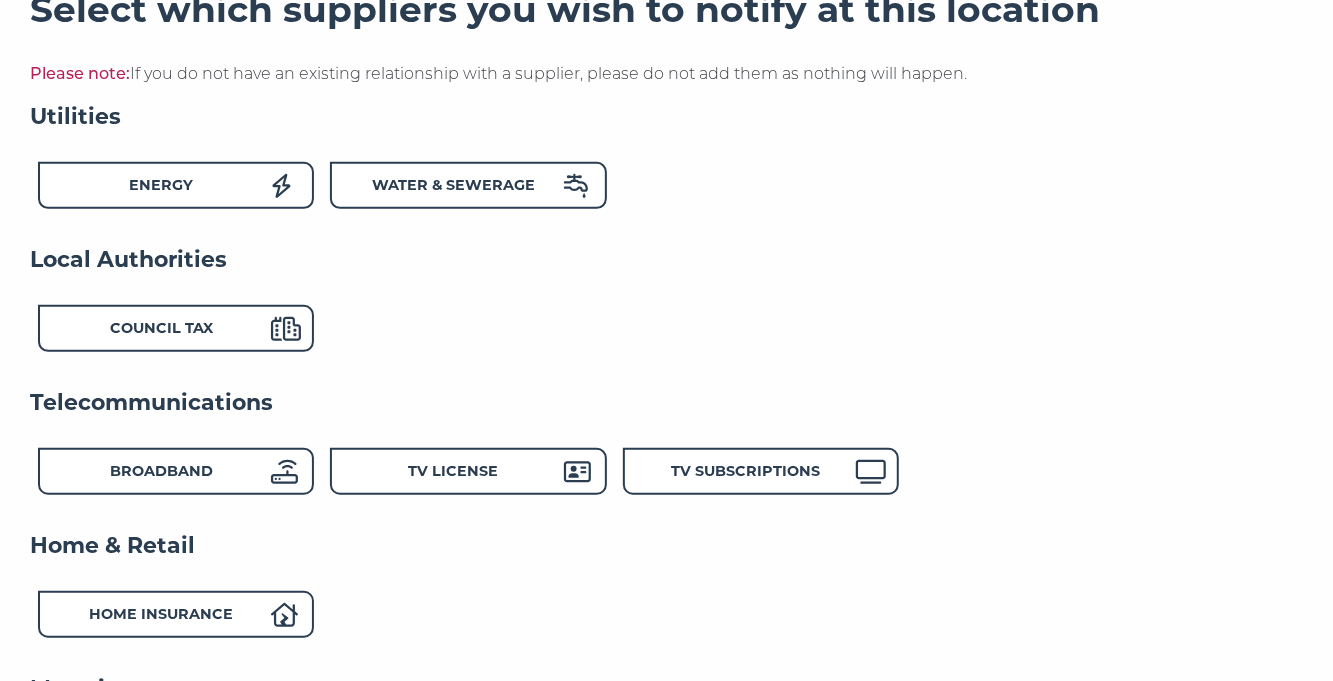 scroll, scrollTop: 375, scrollLeft: 0, axis: vertical 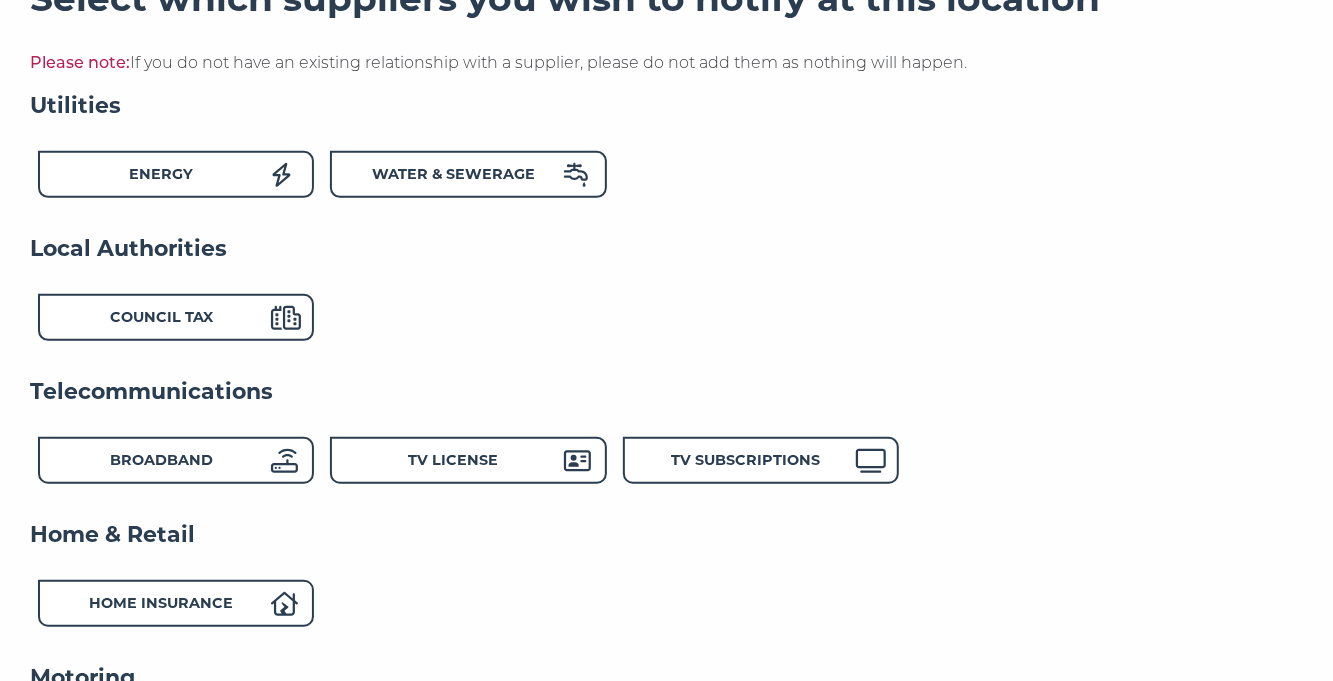 click on "Council Tax" at bounding box center [161, 177] 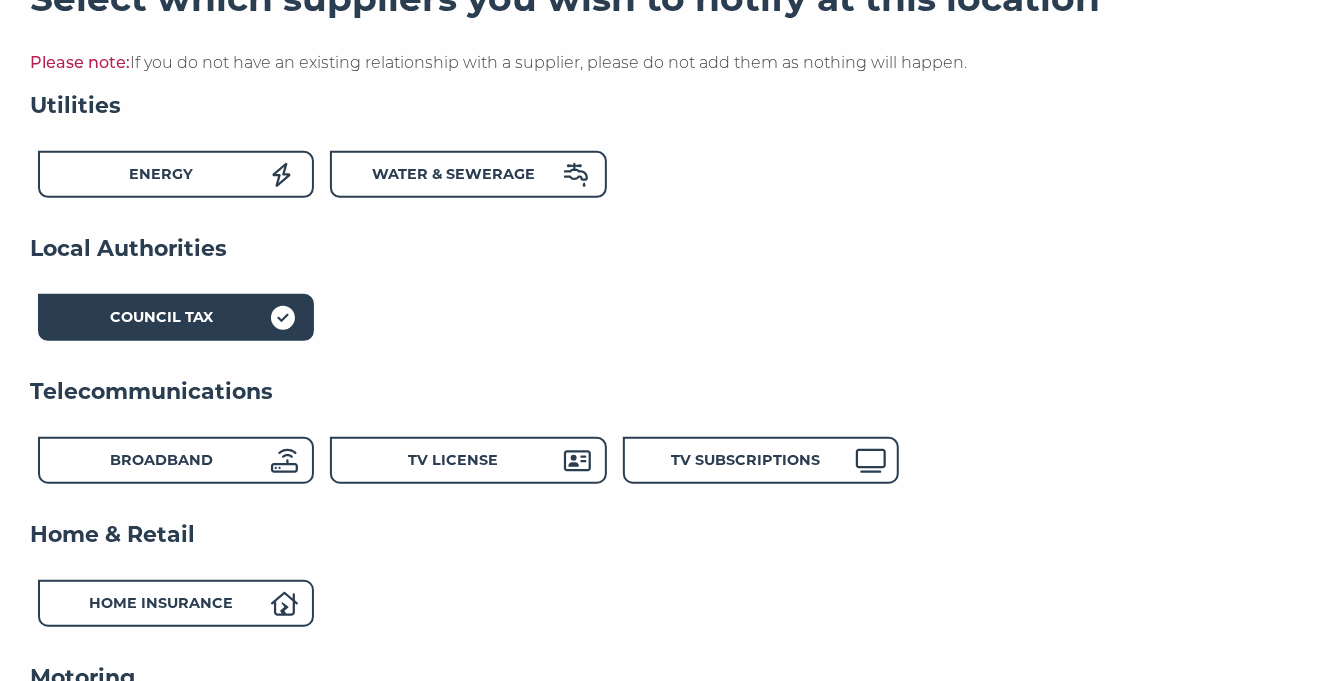 click on "Council Tax" at bounding box center [161, 320] 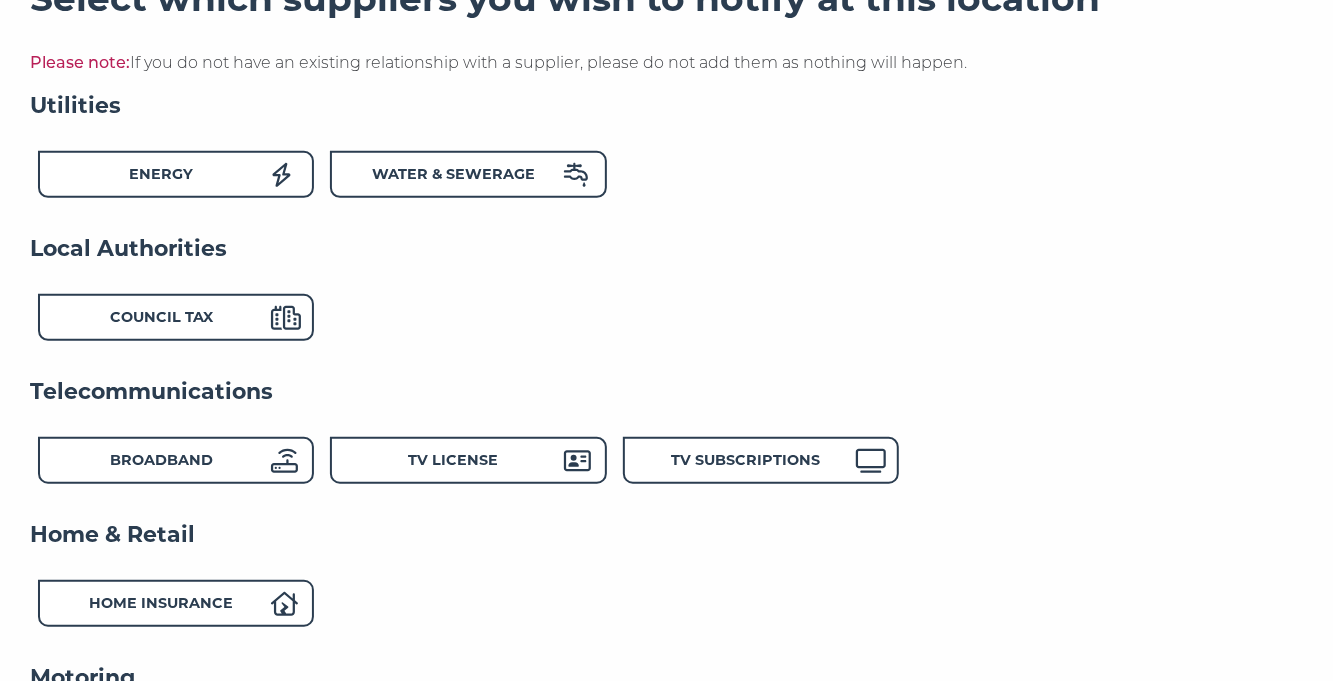 click on "Home Insurance" at bounding box center (666, 179) 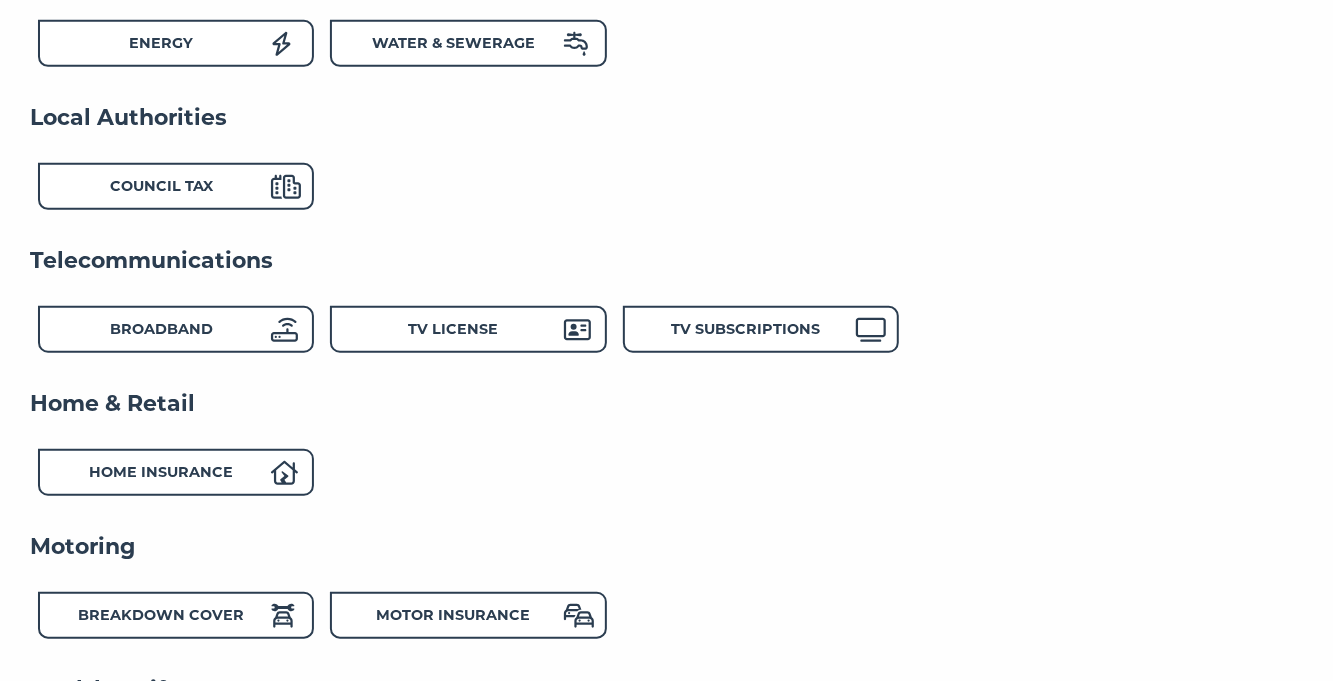 scroll, scrollTop: 505, scrollLeft: 0, axis: vertical 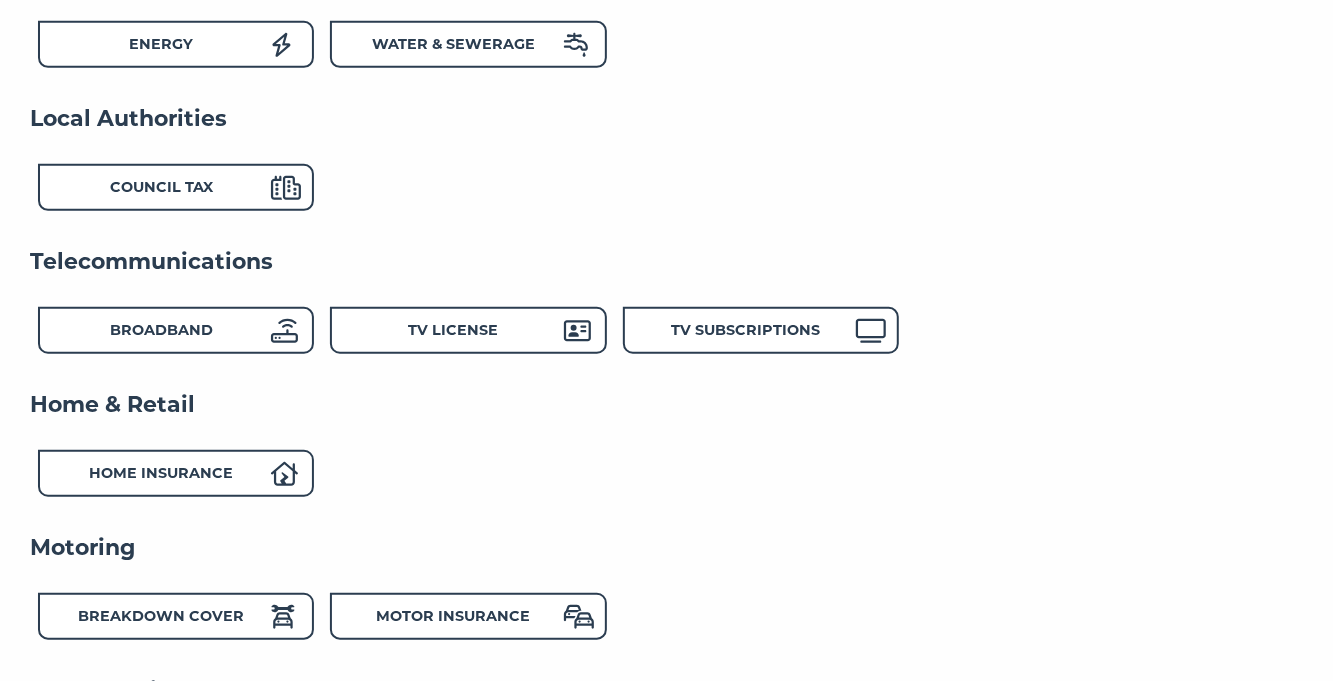 click on "Water & Sewerage" at bounding box center (161, 44) 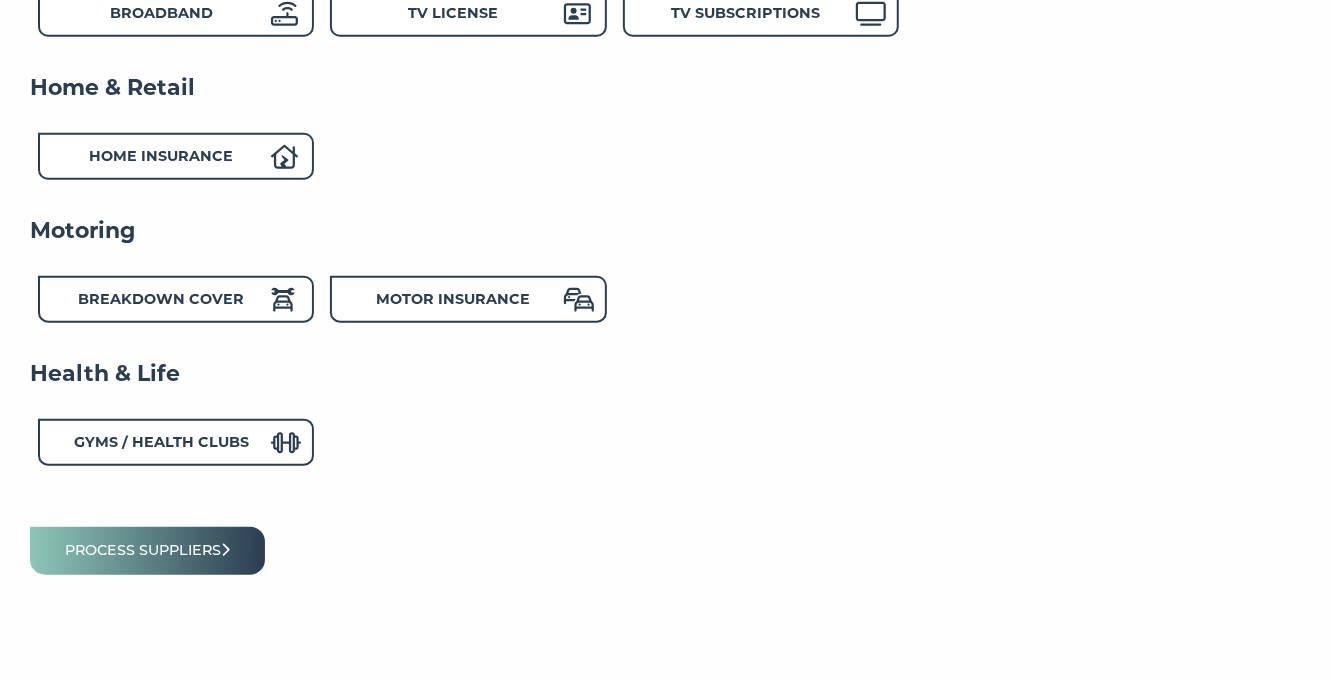 scroll, scrollTop: 853, scrollLeft: 0, axis: vertical 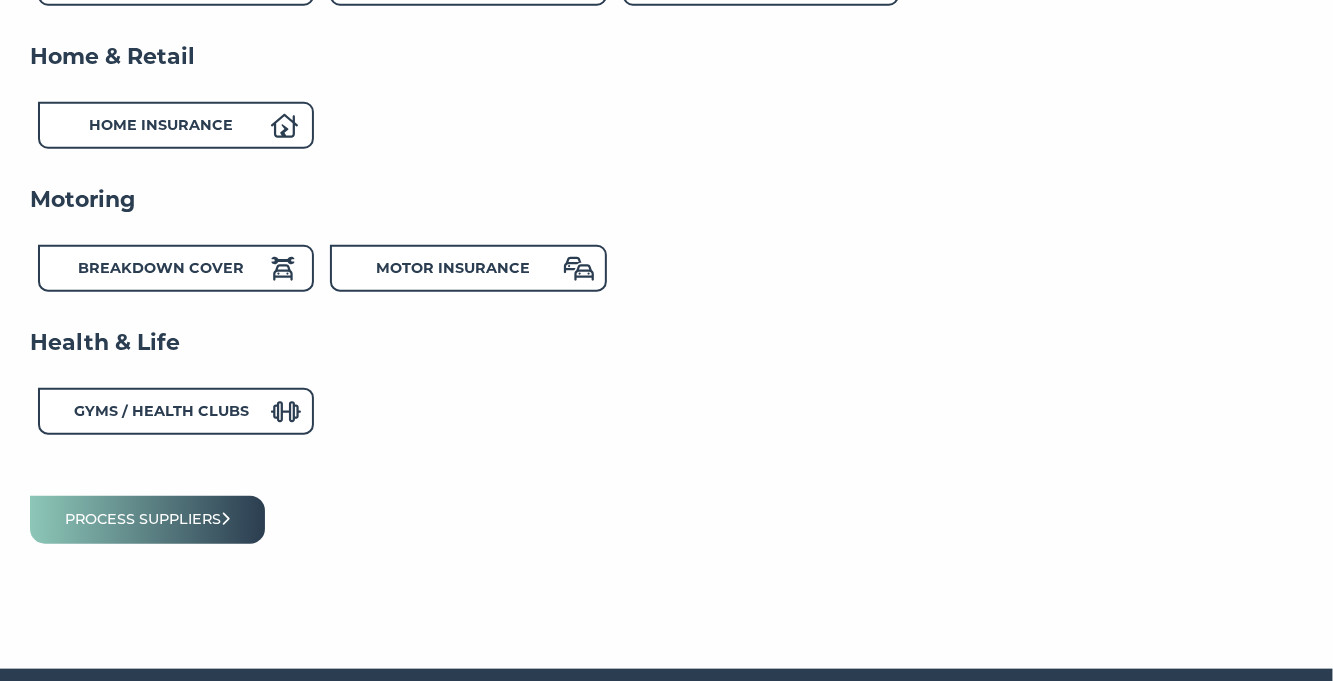 click on "Process suppliers" at bounding box center (147, 519) 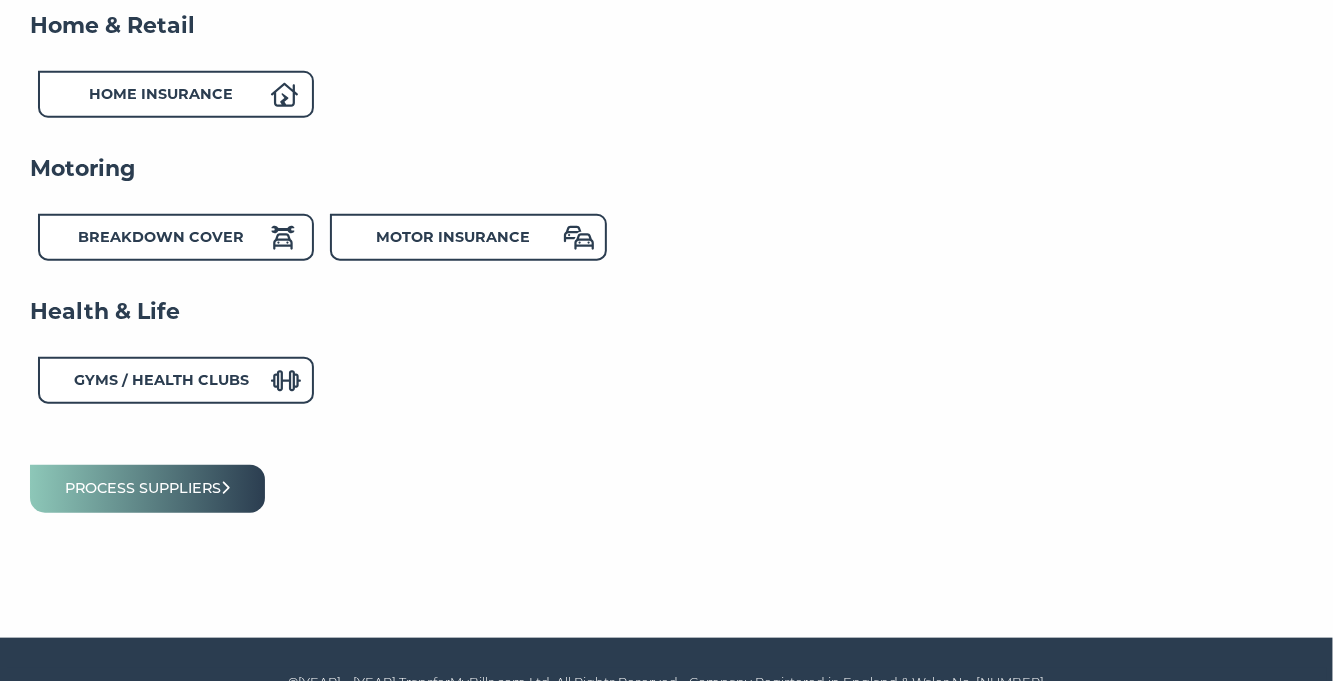 scroll, scrollTop: 901, scrollLeft: 0, axis: vertical 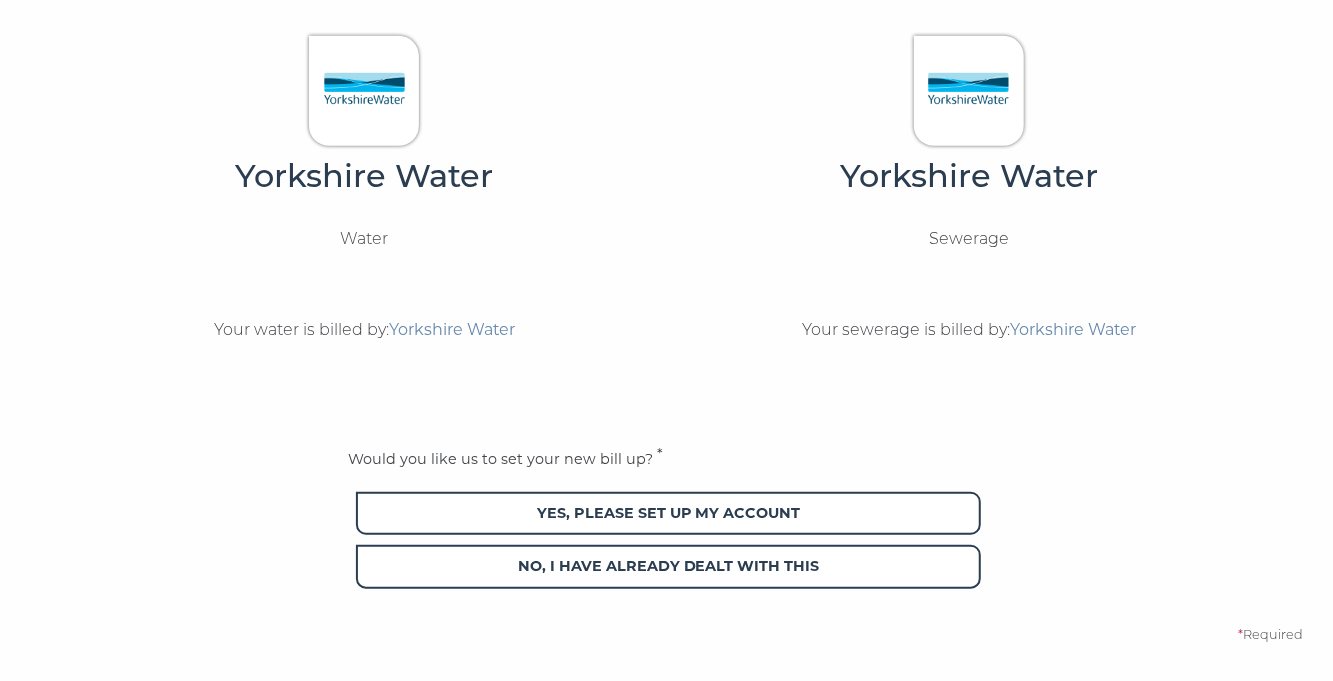 click on "Yes, please set up my account" at bounding box center [668, 513] 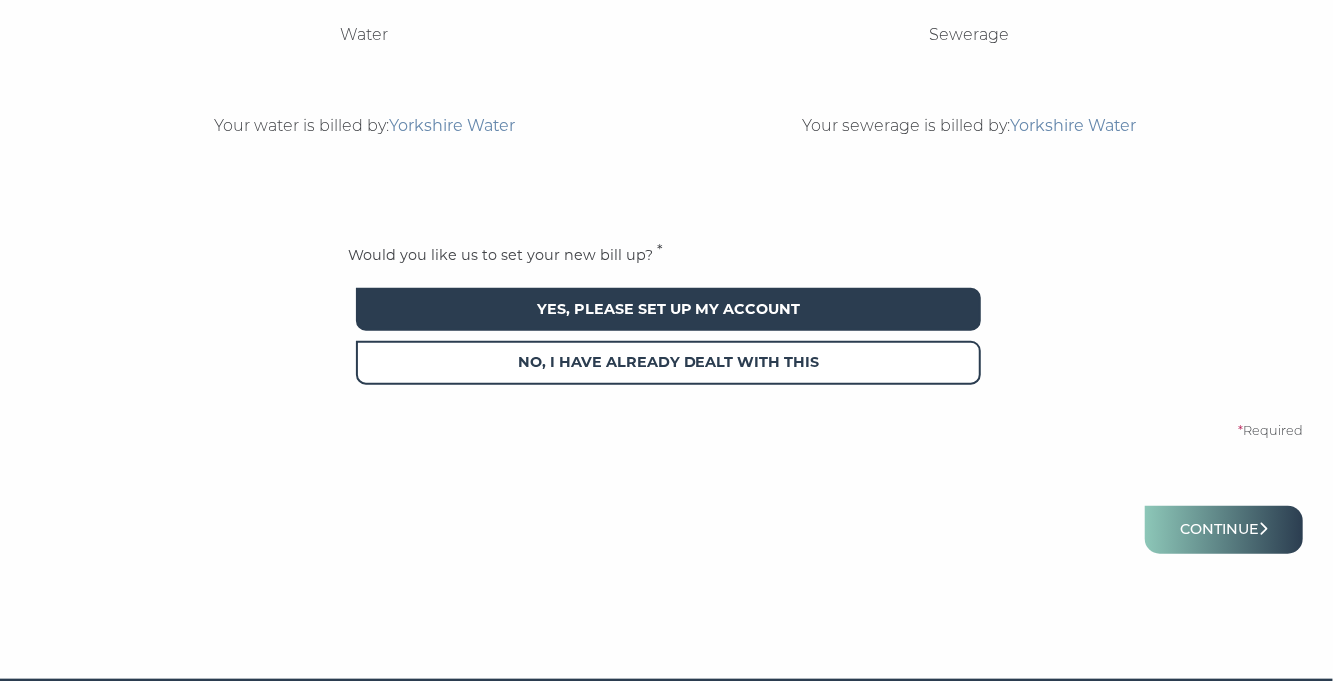 click on "Continue" at bounding box center [1224, 529] 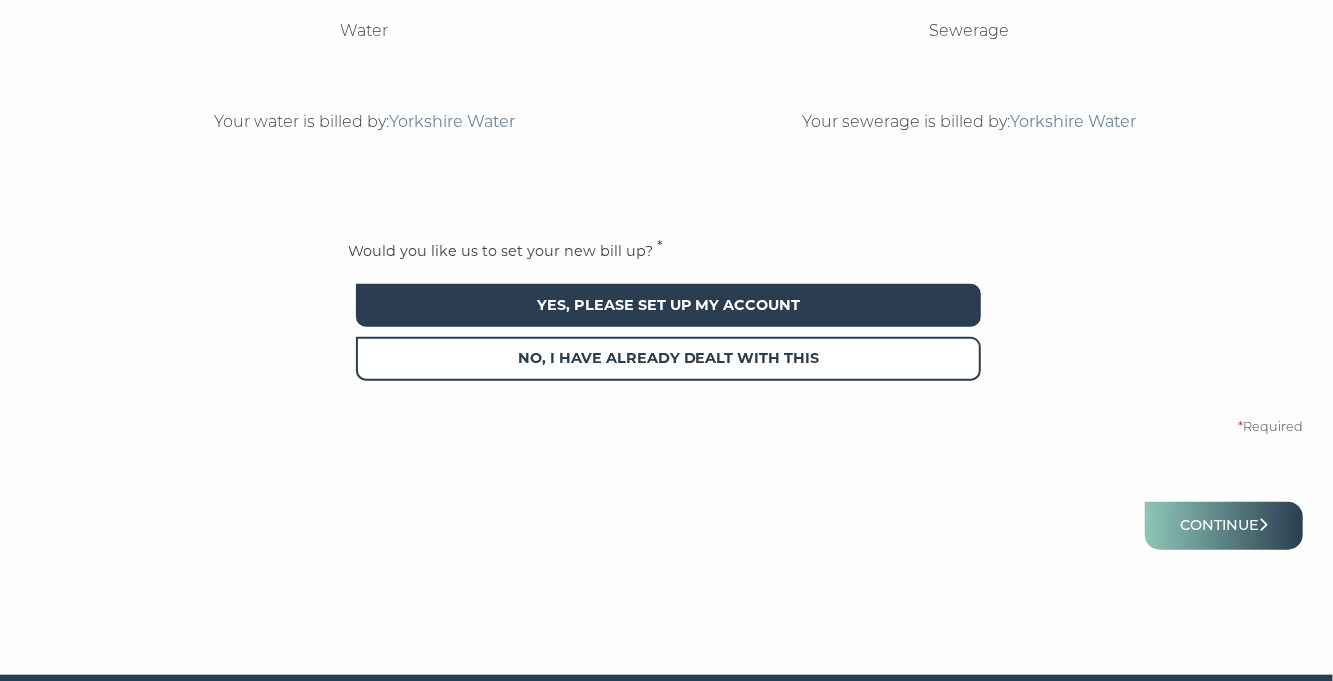 scroll, scrollTop: 814, scrollLeft: 0, axis: vertical 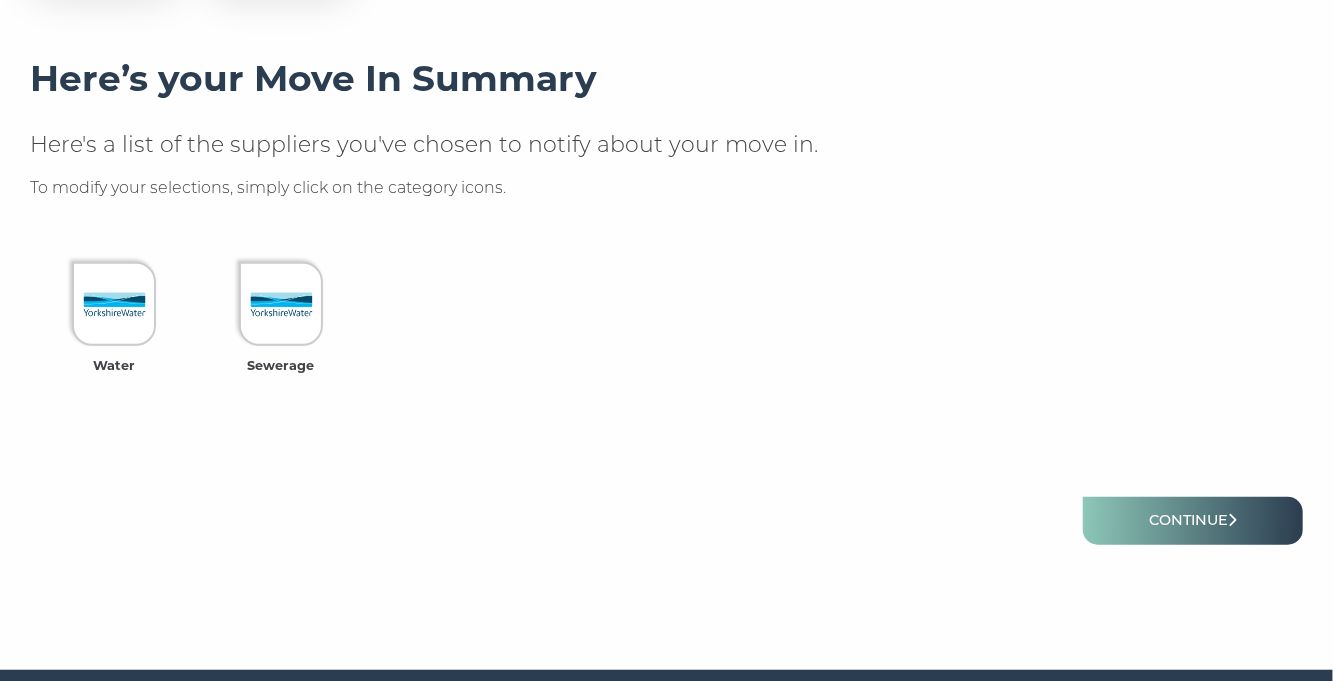 click on "Continue" at bounding box center (1193, 520) 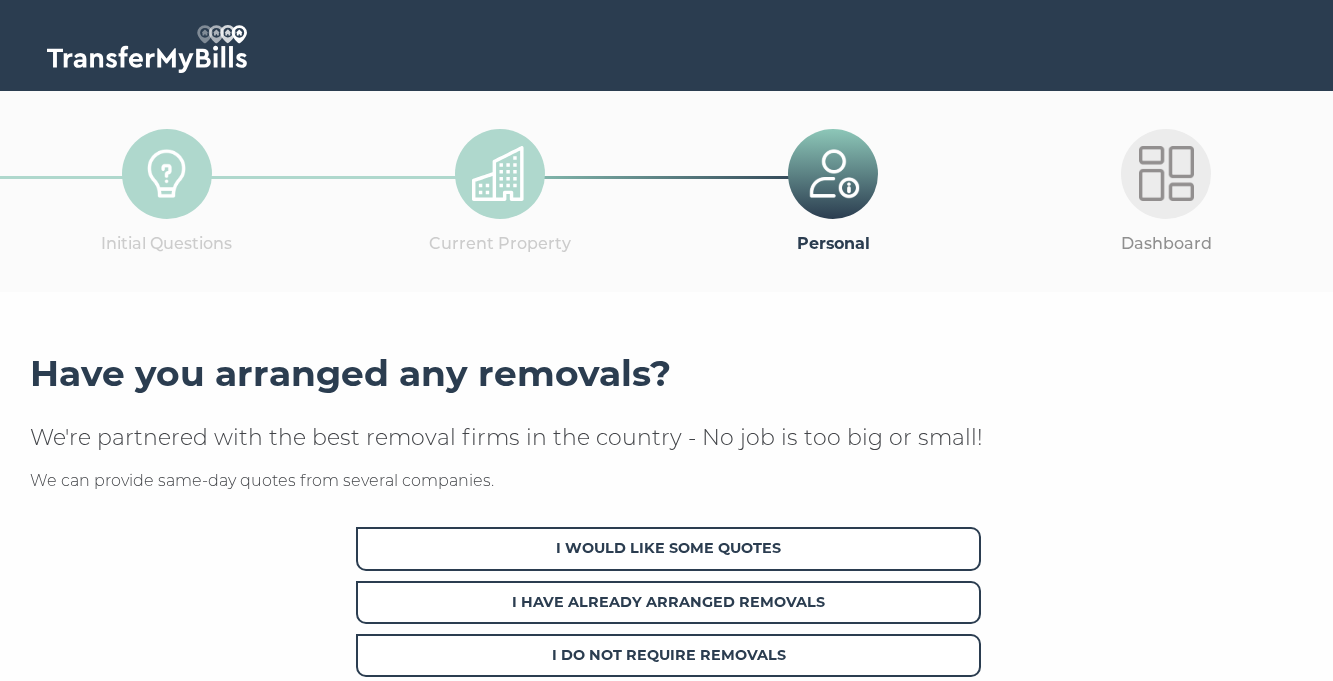 scroll, scrollTop: 0, scrollLeft: 0, axis: both 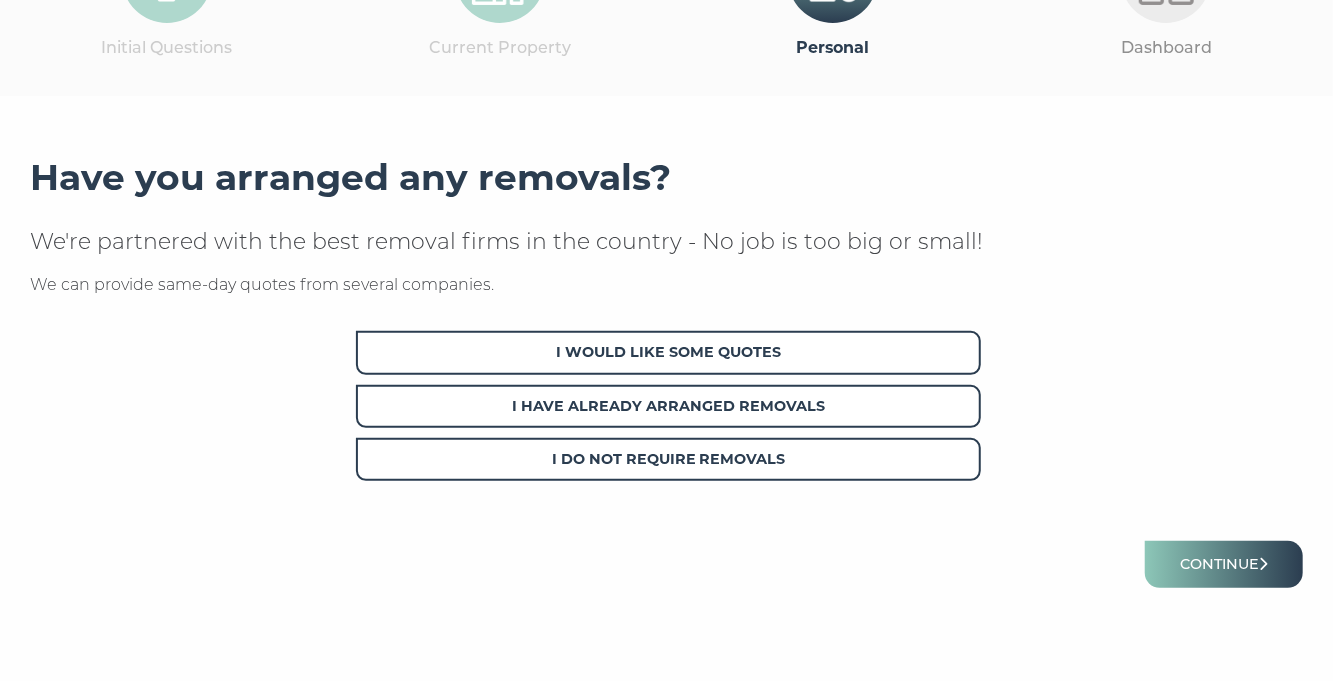 click on "I Do Not Require Removals" at bounding box center (668, 459) 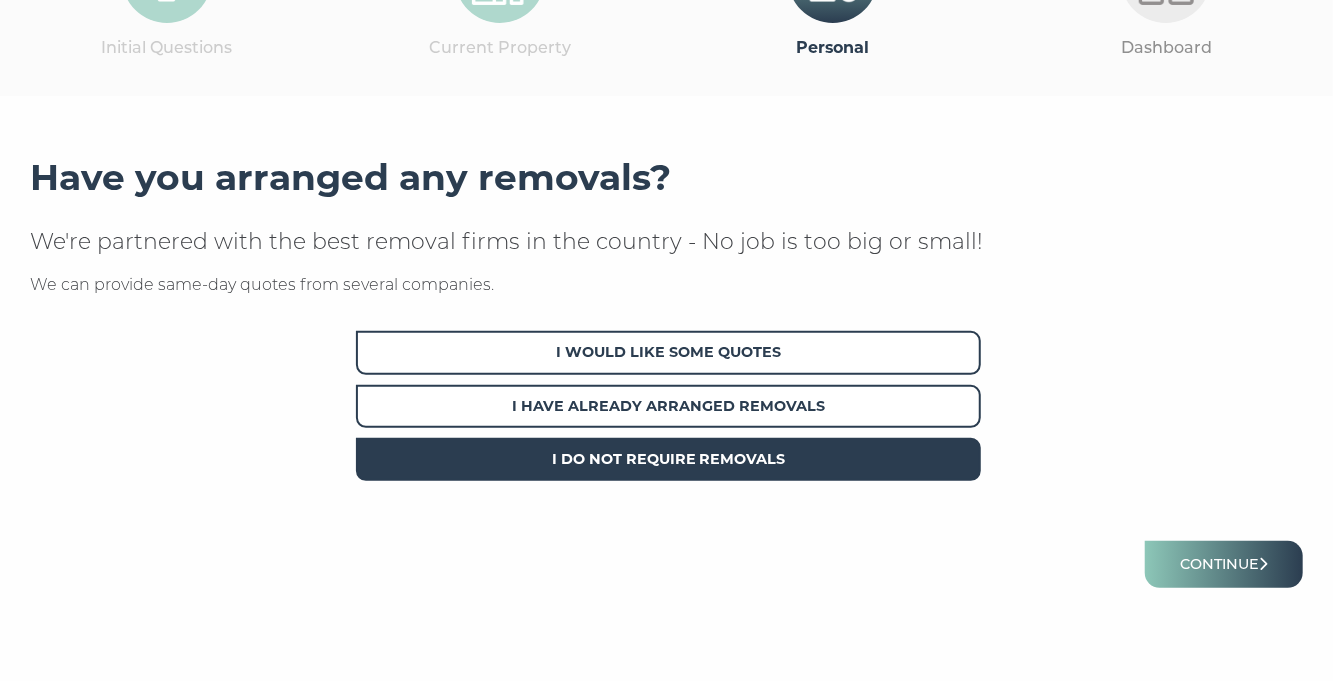 click on "Continue" at bounding box center (1224, 564) 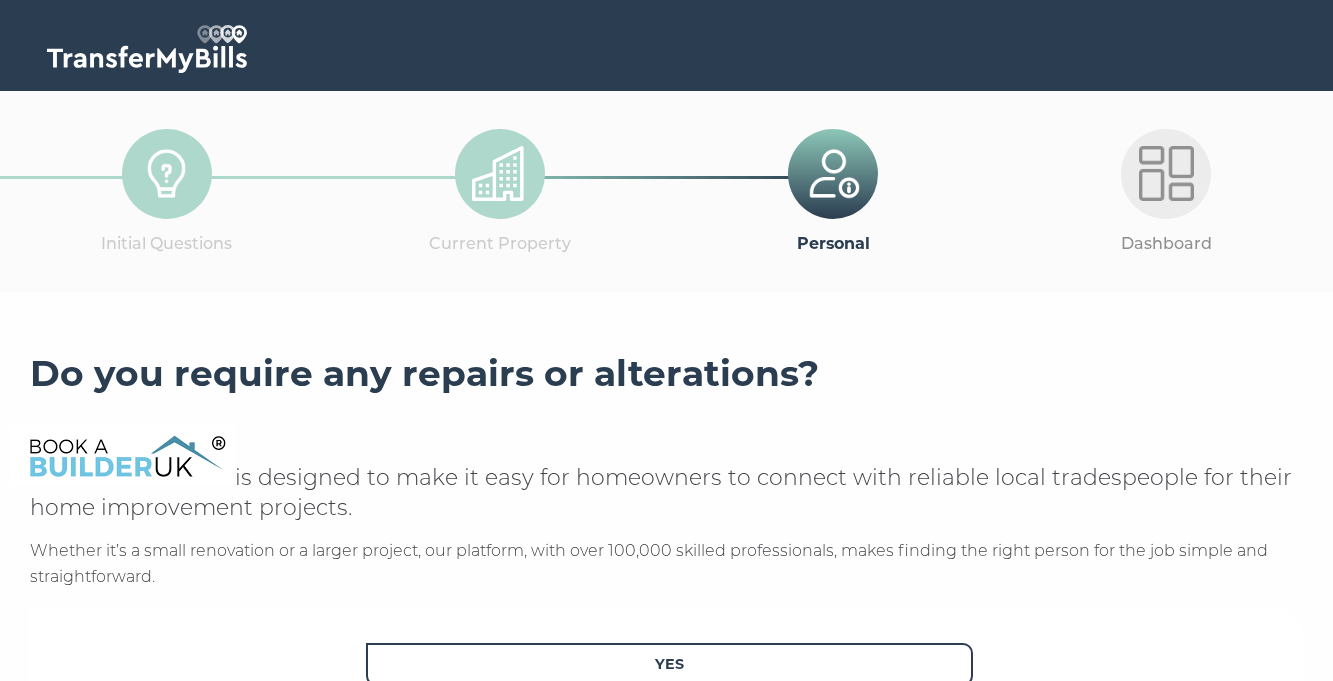 scroll, scrollTop: 0, scrollLeft: 0, axis: both 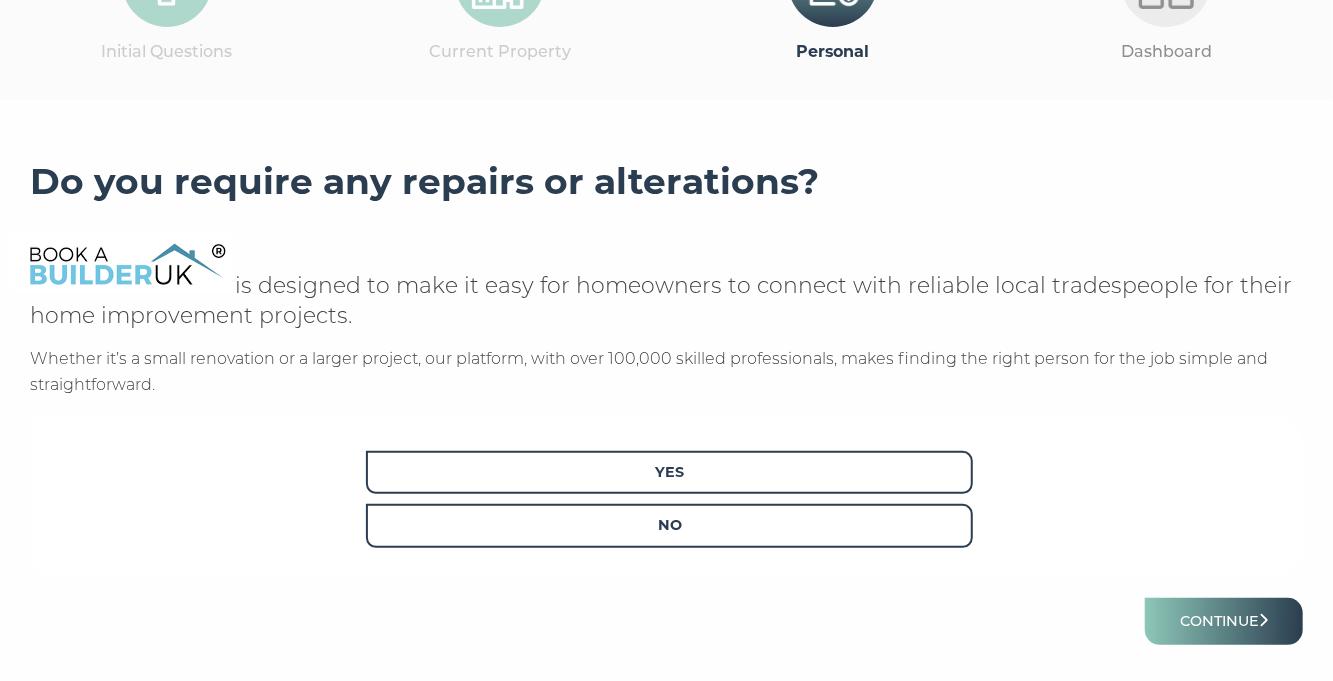 click on "No" at bounding box center (669, 525) 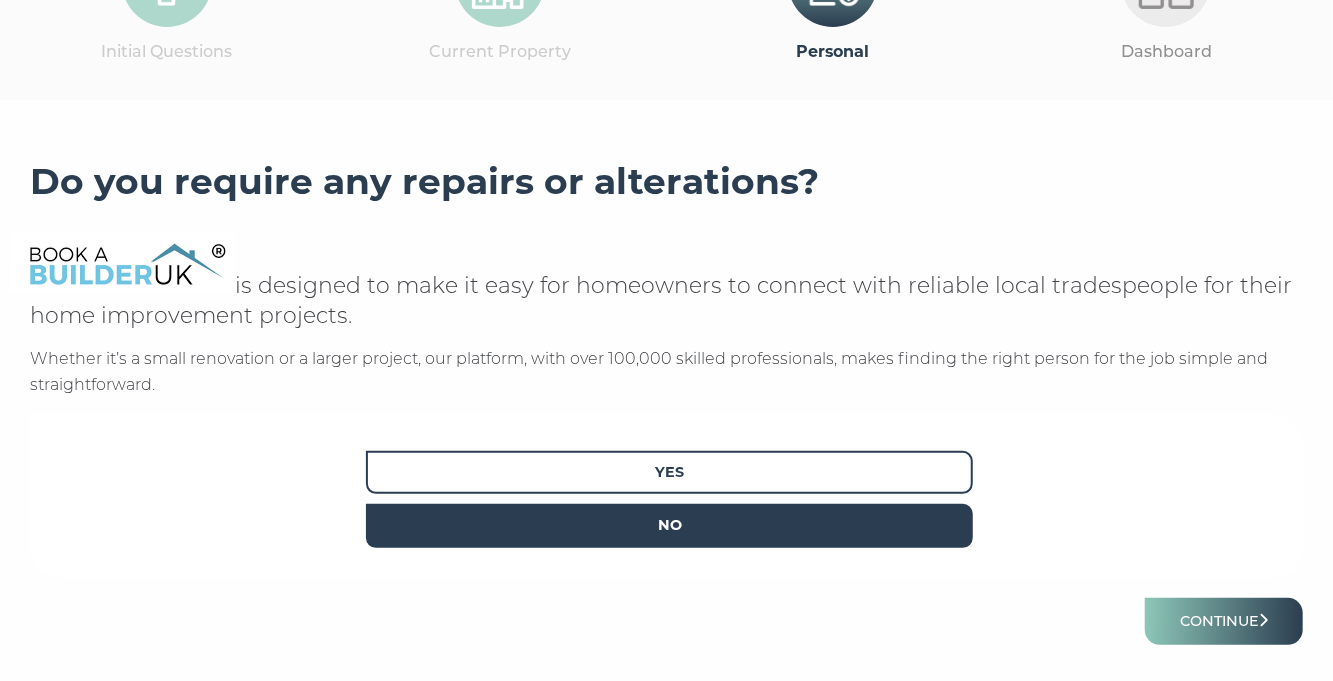 click on "Continue" at bounding box center (1224, 621) 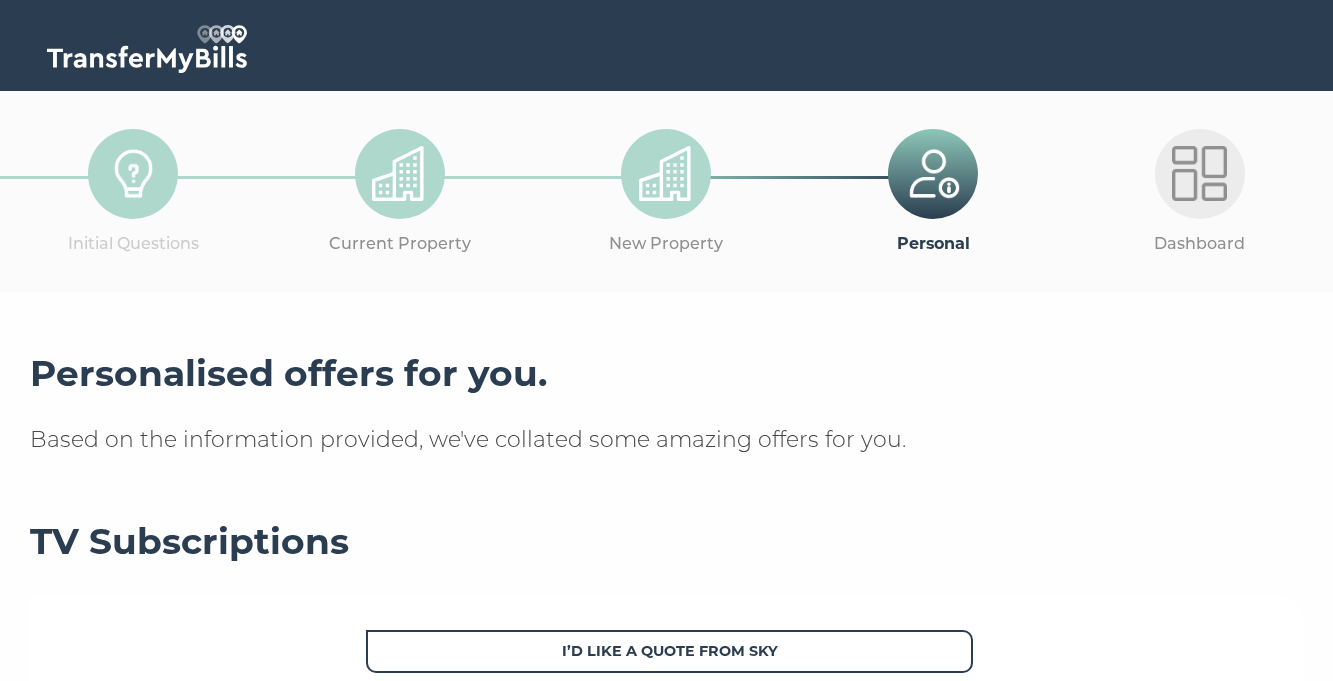 scroll, scrollTop: 0, scrollLeft: 0, axis: both 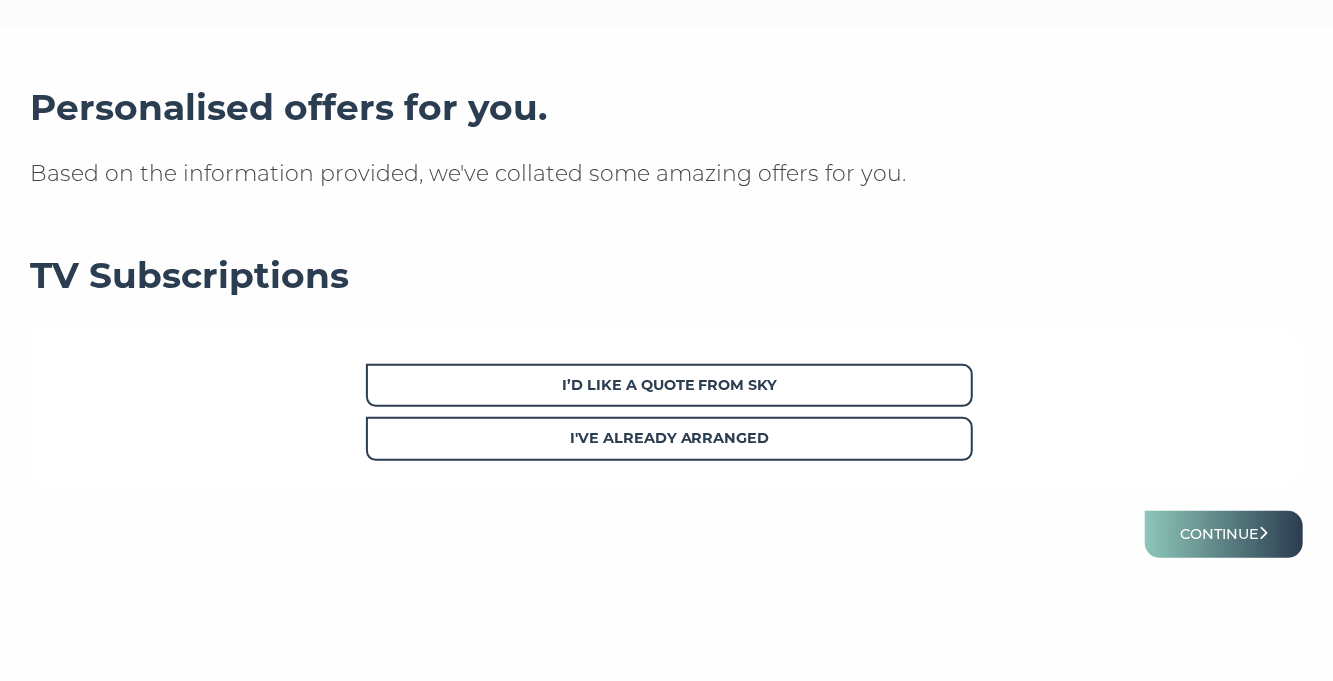 click on "Continue" at bounding box center [1224, 534] 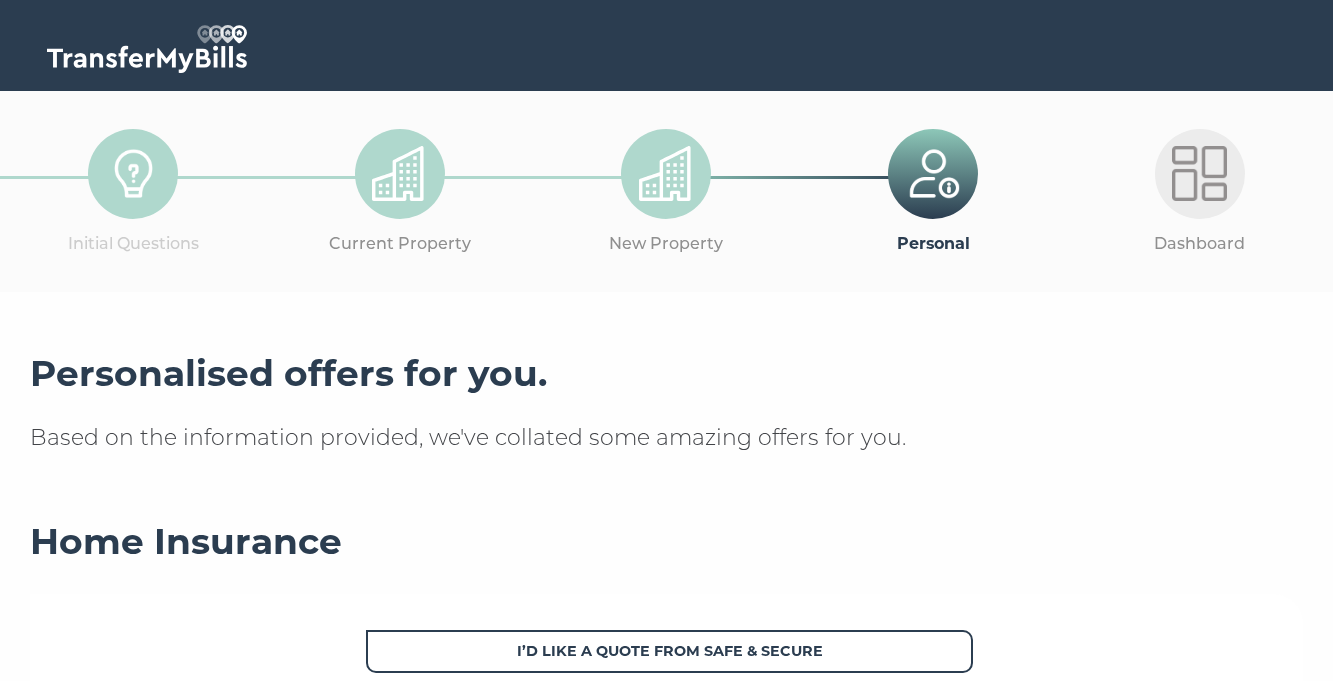 scroll, scrollTop: 0, scrollLeft: 0, axis: both 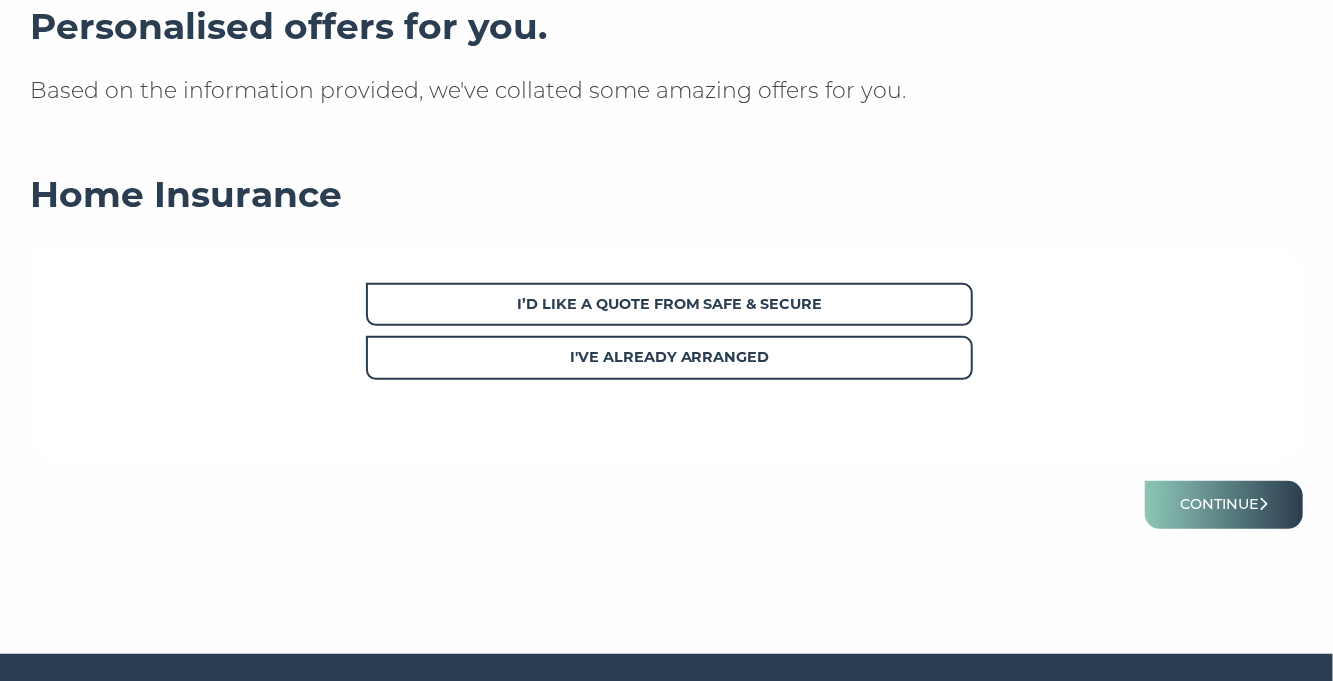 click on "I've already arranged" at bounding box center [669, 357] 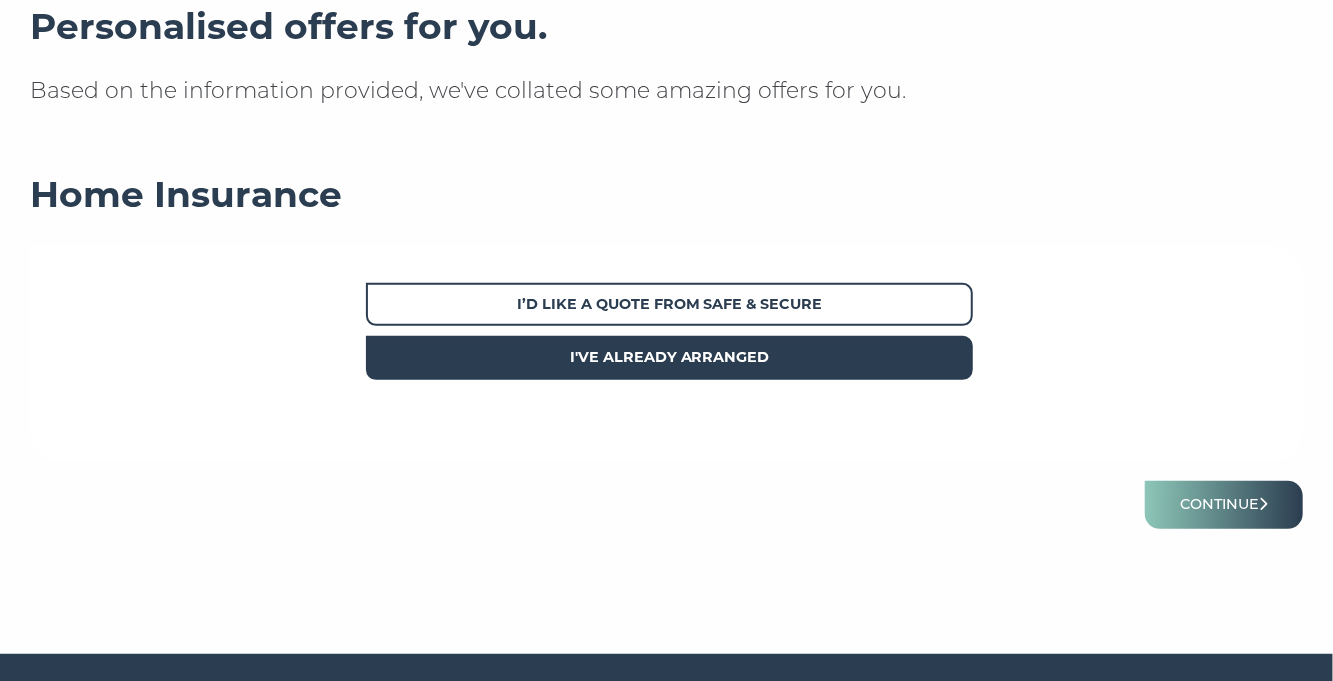 click on "Continue" at bounding box center [1224, 504] 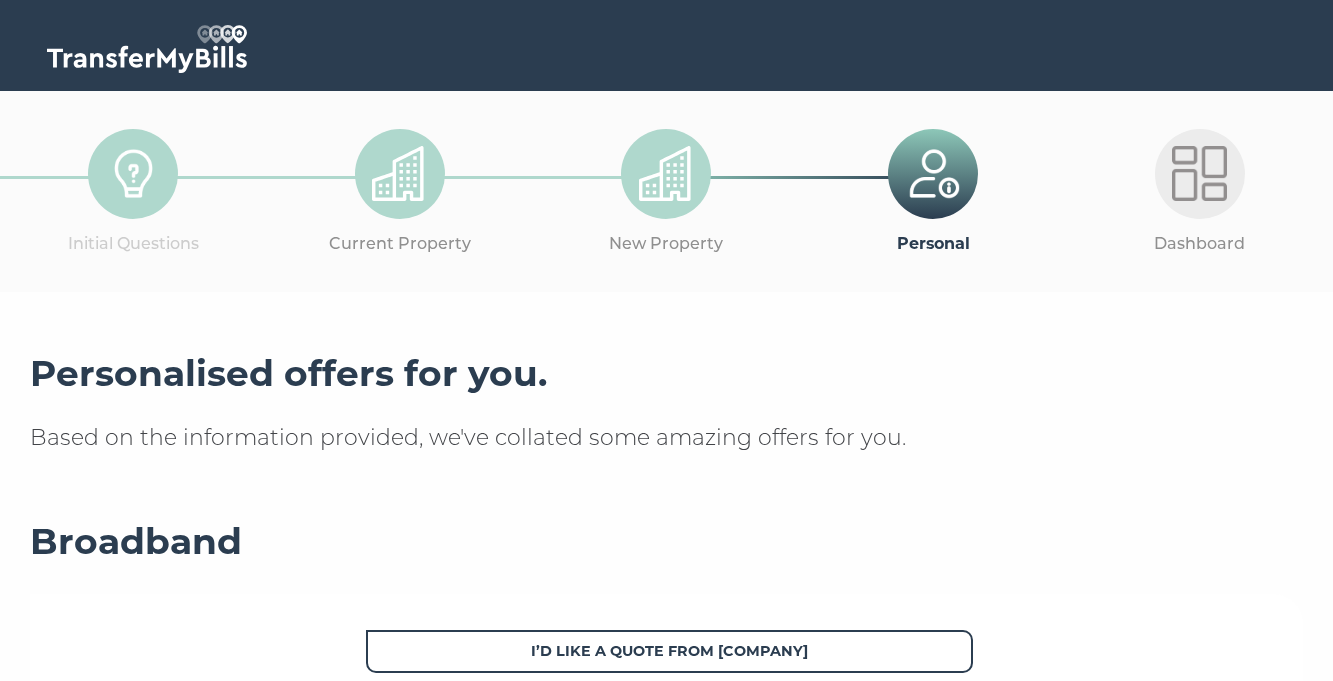 scroll, scrollTop: 0, scrollLeft: 0, axis: both 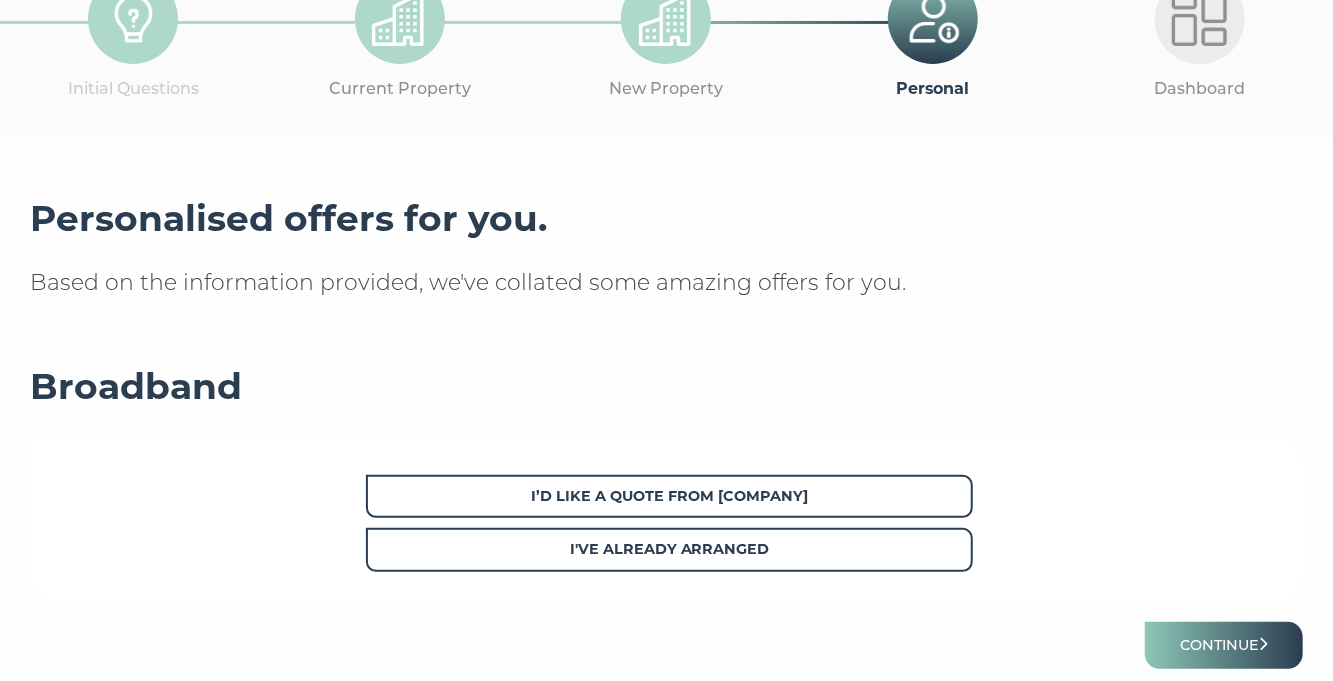 click on "I've already arranged" at bounding box center [669, 496] 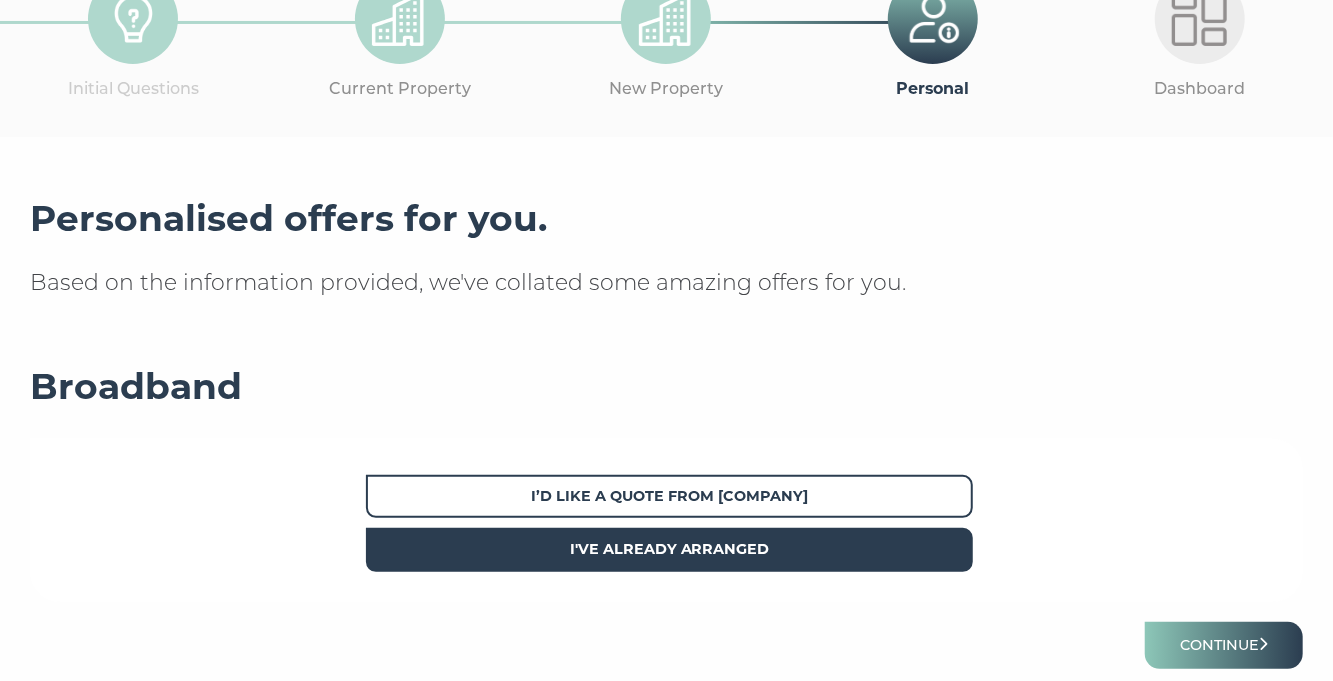 click on "Continue" at bounding box center [1224, 645] 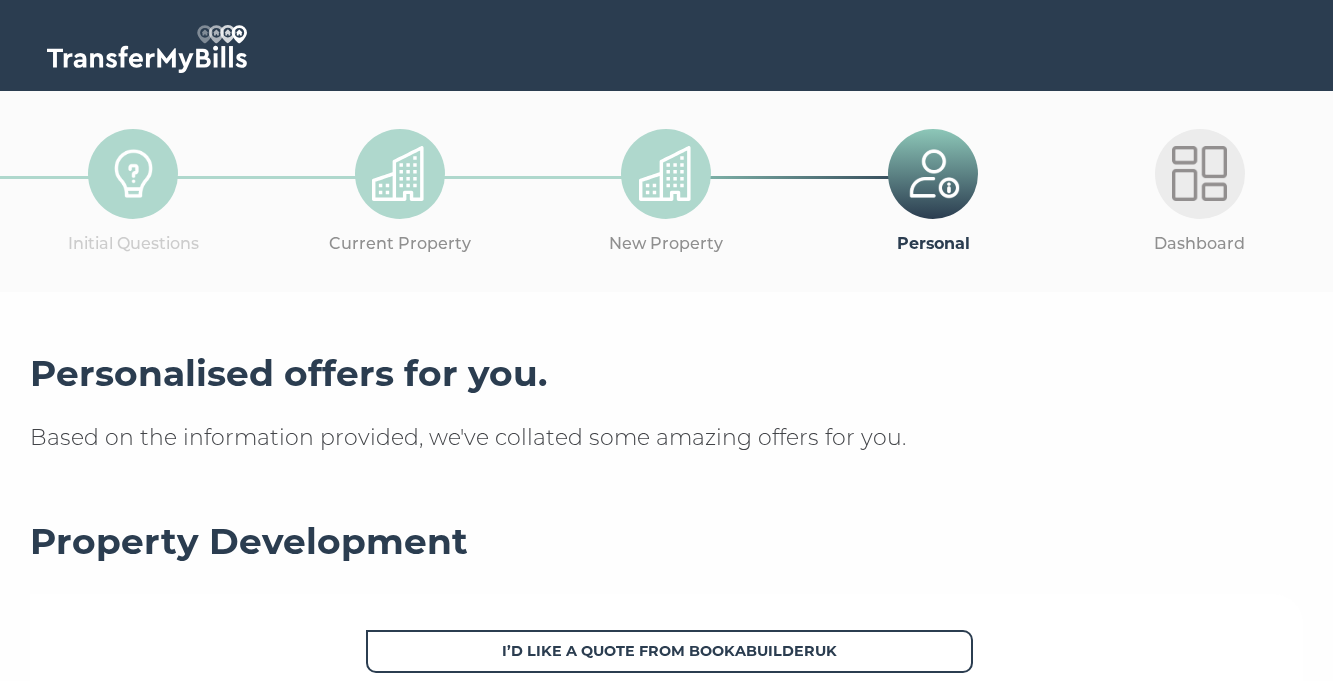 scroll, scrollTop: 0, scrollLeft: 0, axis: both 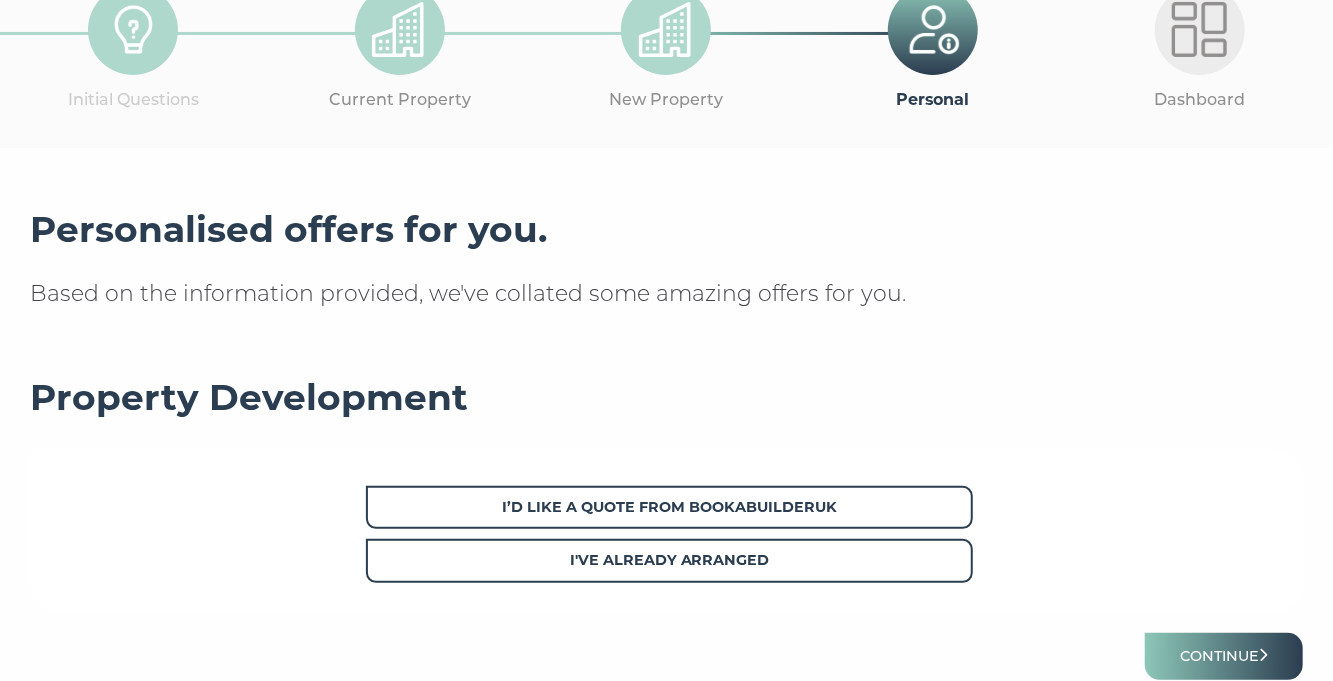 click on "I've already arranged" at bounding box center [669, 507] 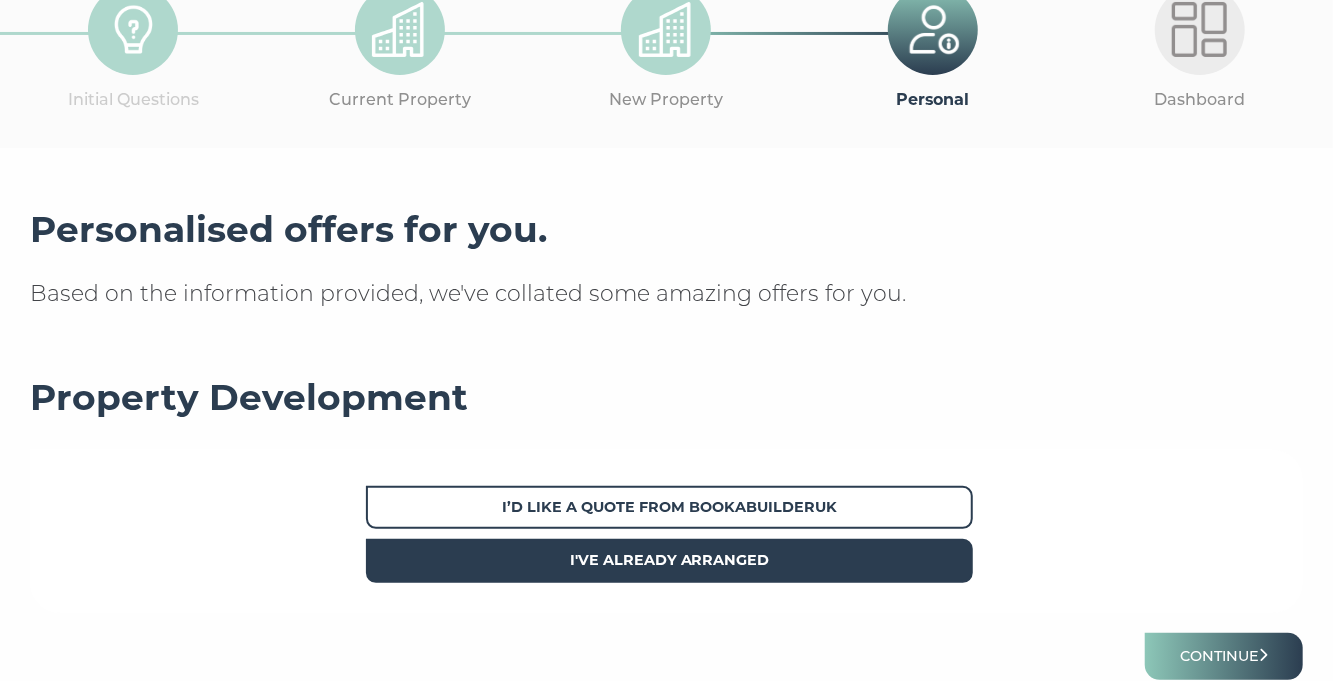 click on "Continue" at bounding box center (1224, 656) 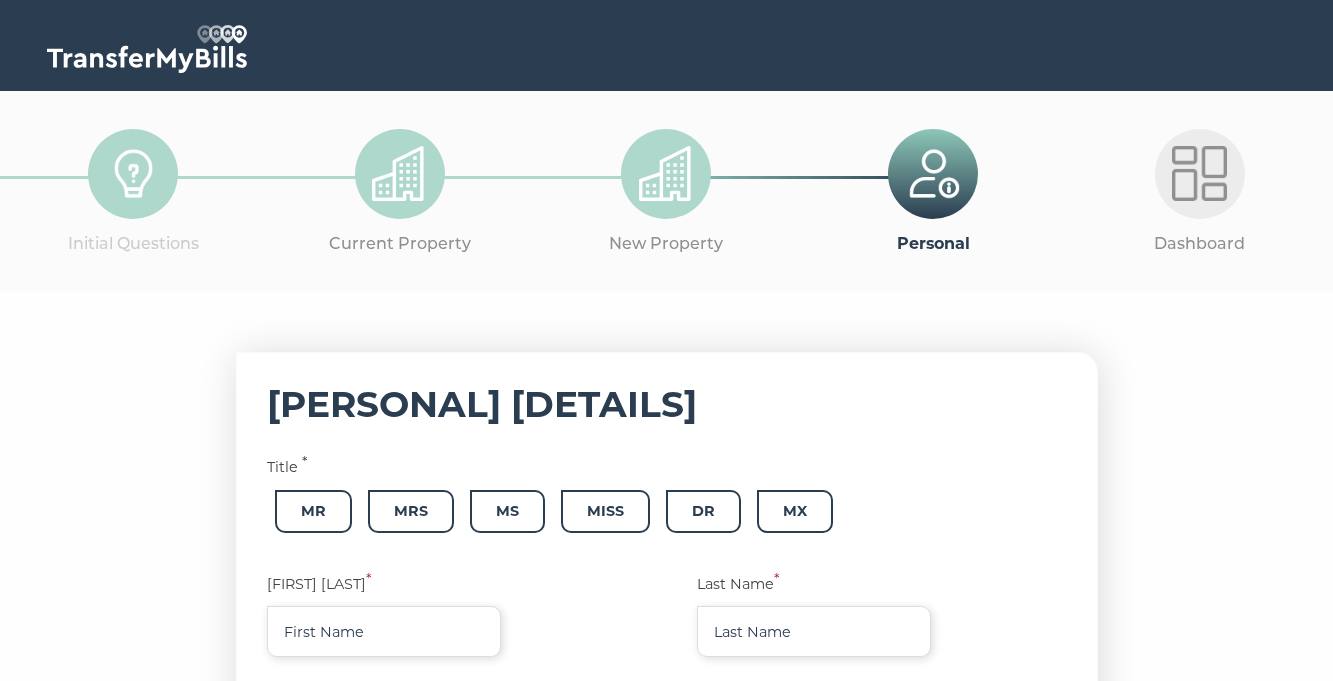 scroll, scrollTop: 0, scrollLeft: 0, axis: both 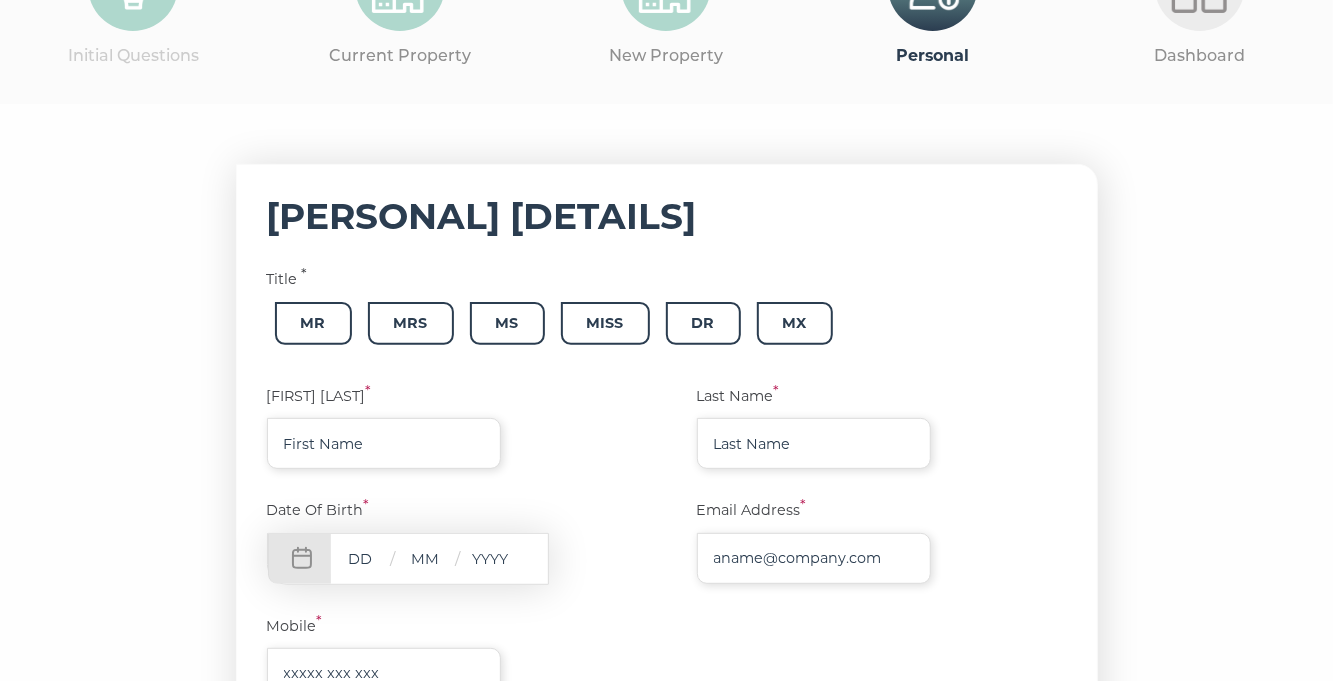 click on "Mr" at bounding box center [313, 323] 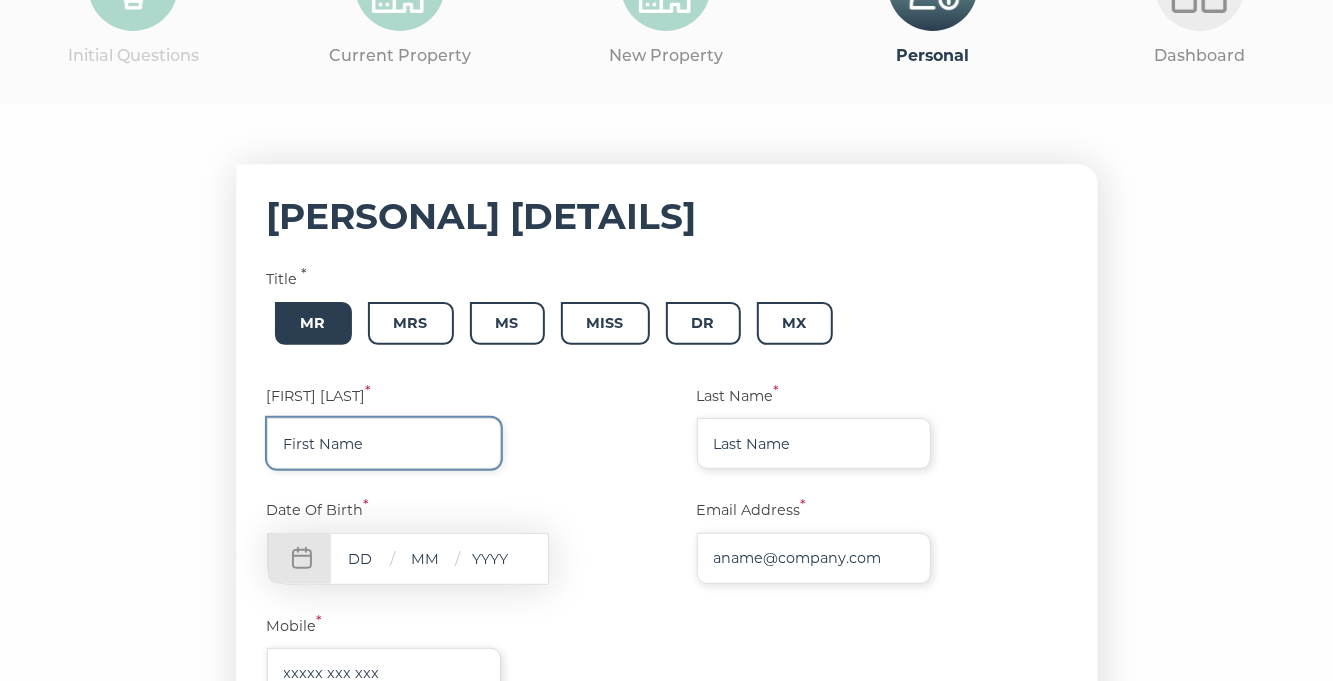 click at bounding box center [384, 443] 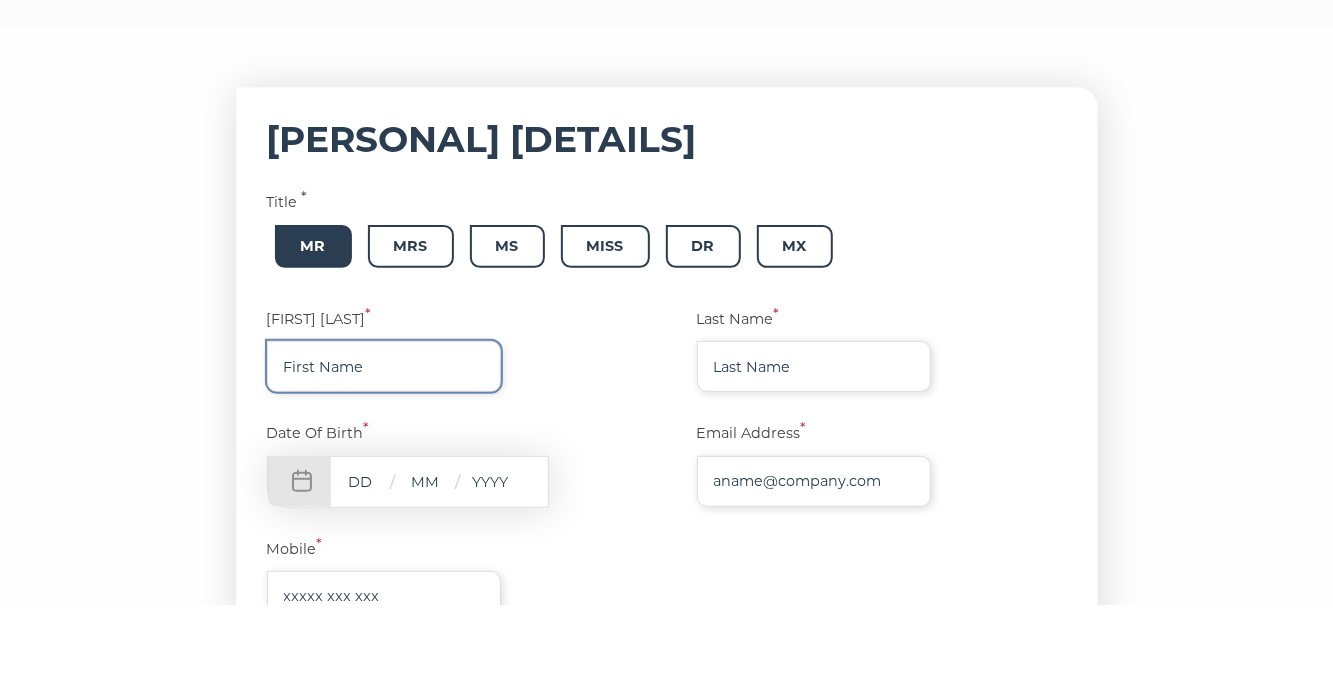 scroll, scrollTop: 188, scrollLeft: 0, axis: vertical 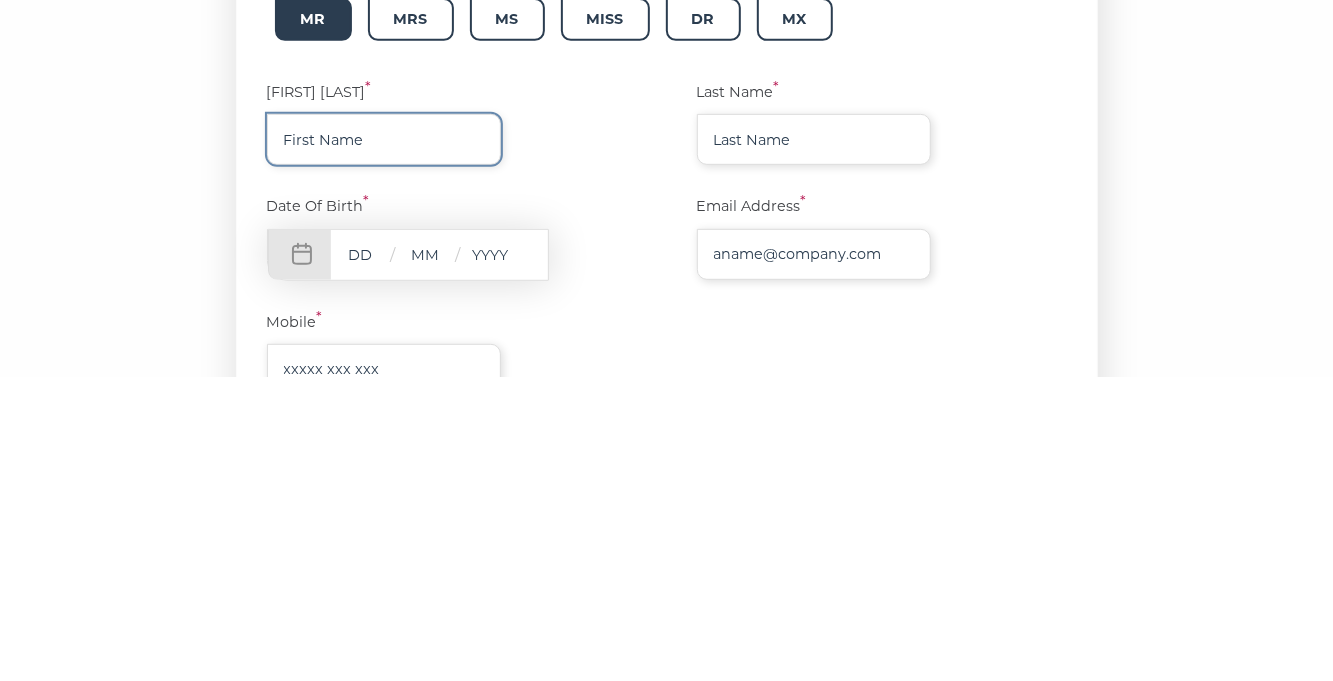 type on "Shane" 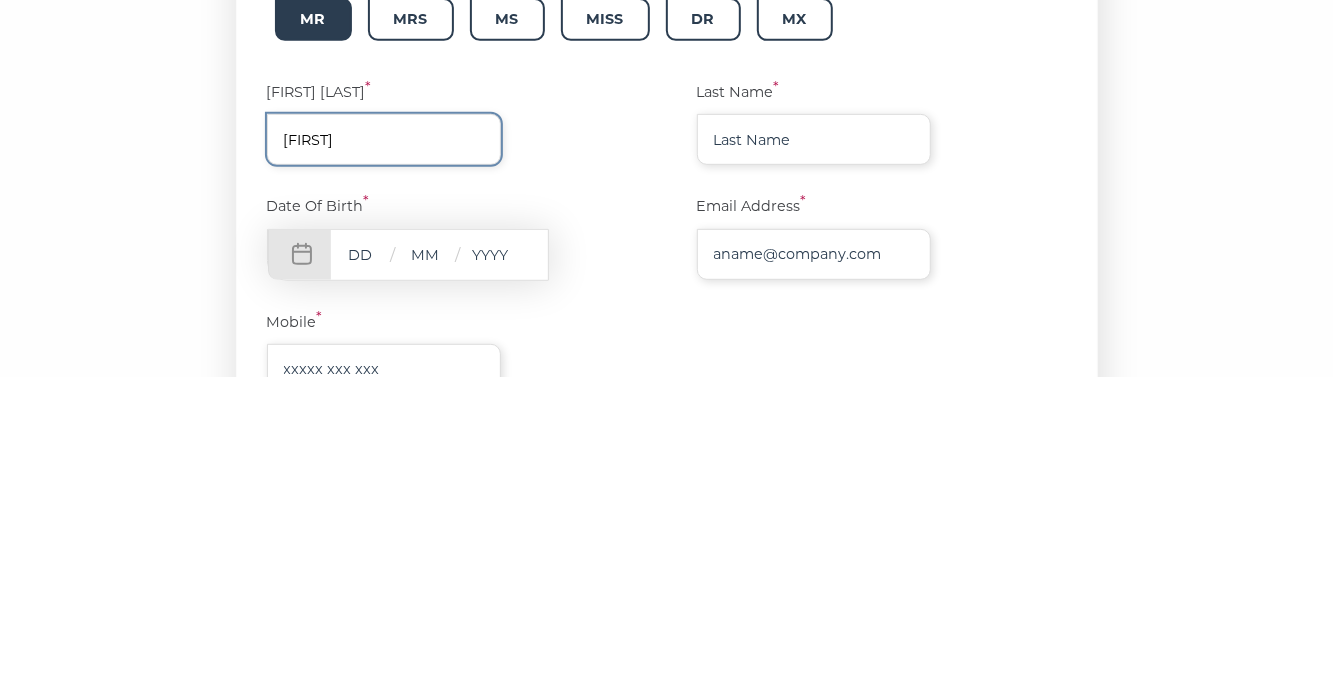 type on "Knighton" 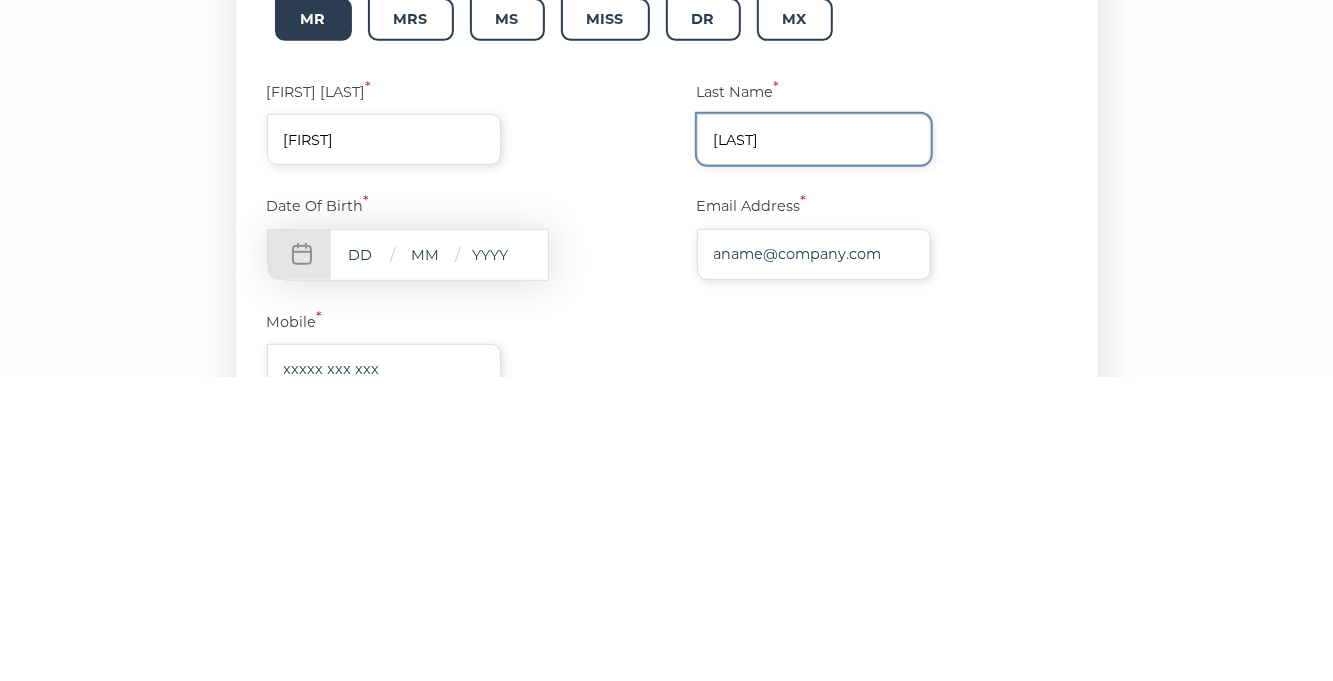type on "shaneknighton66@gmail.com" 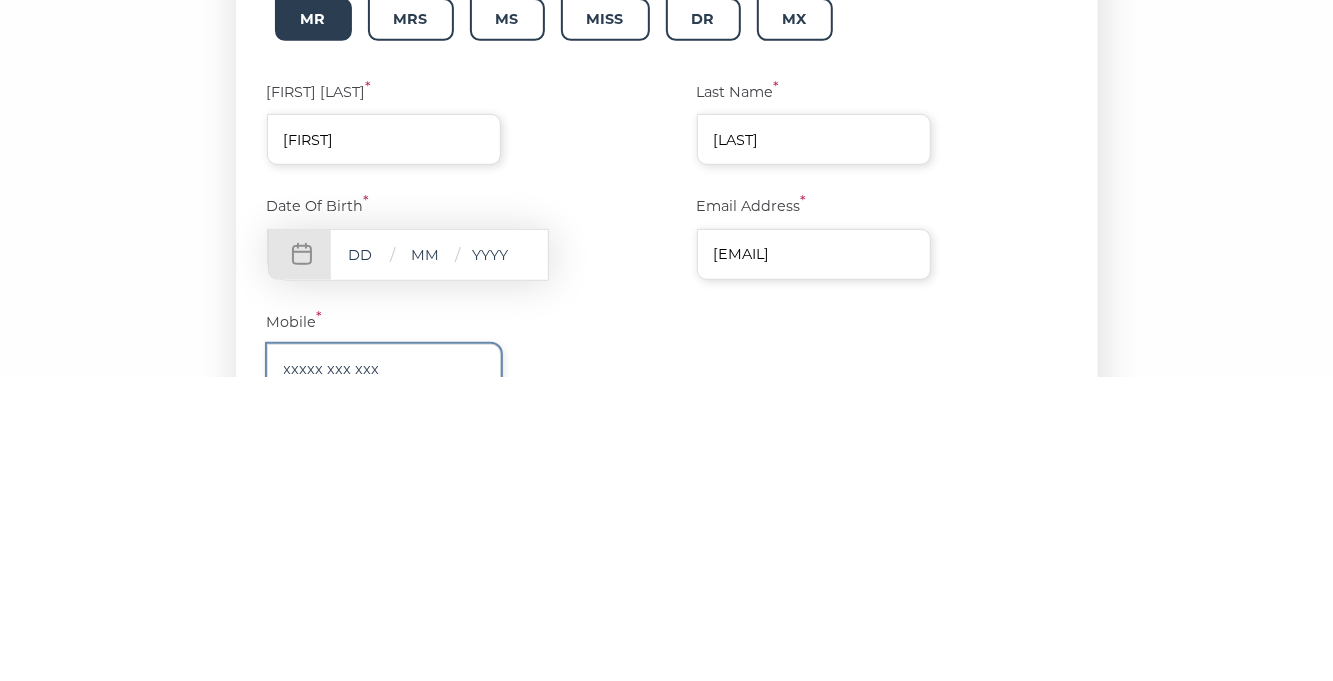 type on "07919216476" 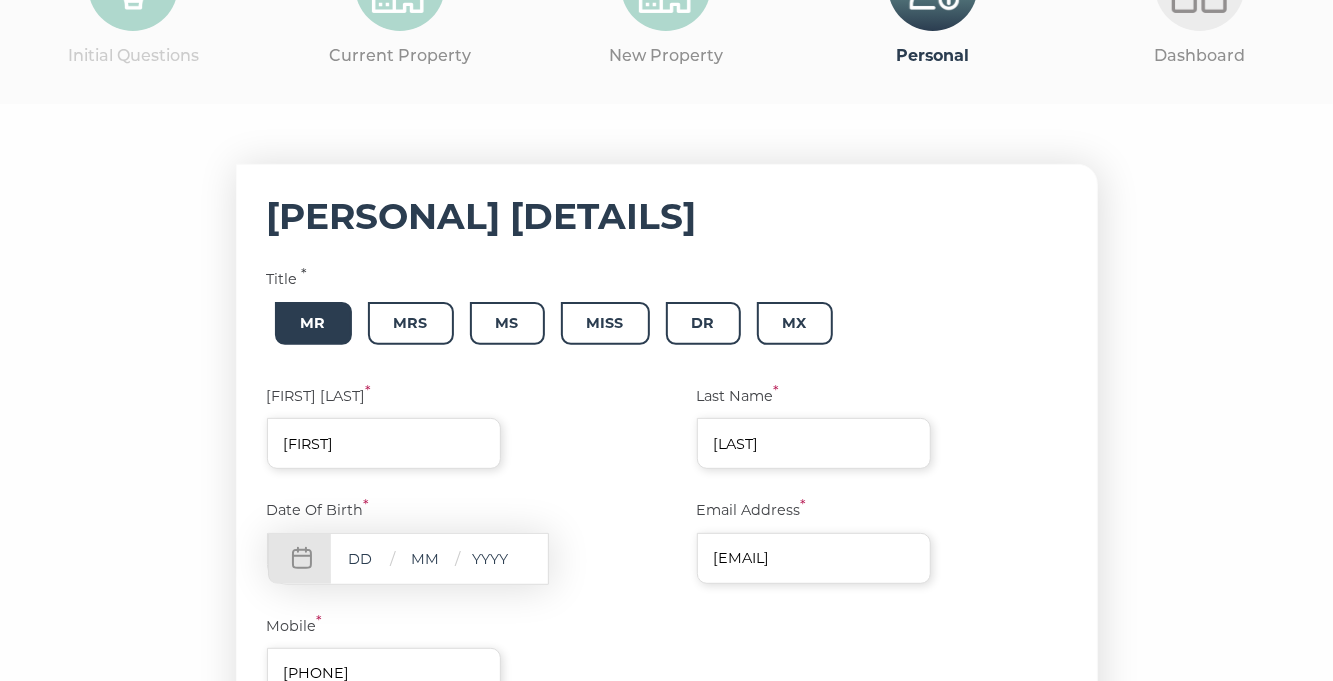 click at bounding box center [361, 558] 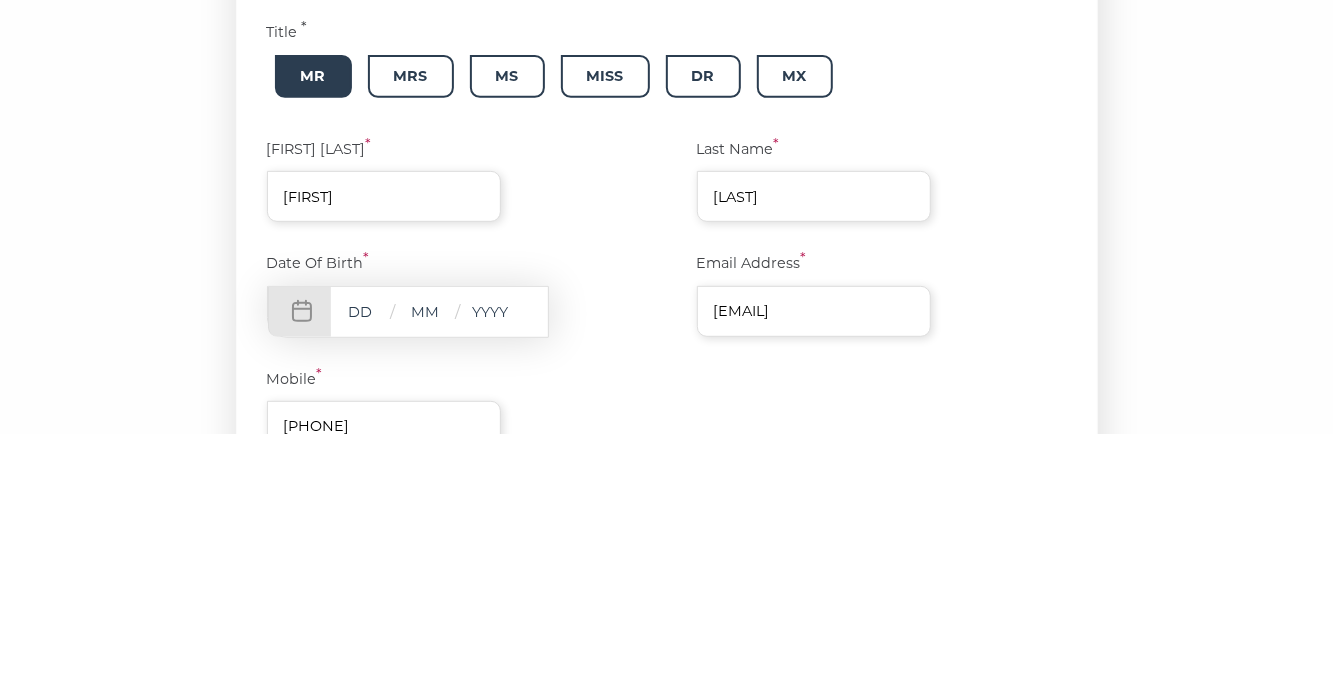 scroll, scrollTop: 229, scrollLeft: 0, axis: vertical 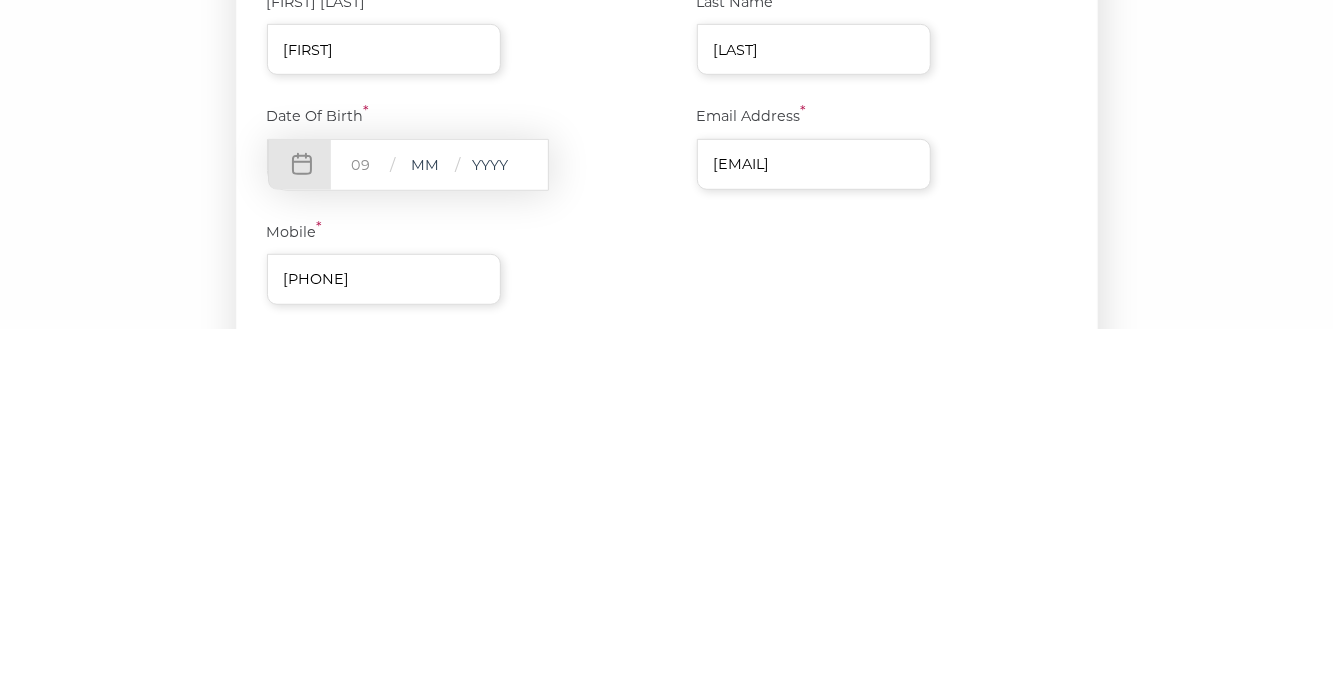 type on "09" 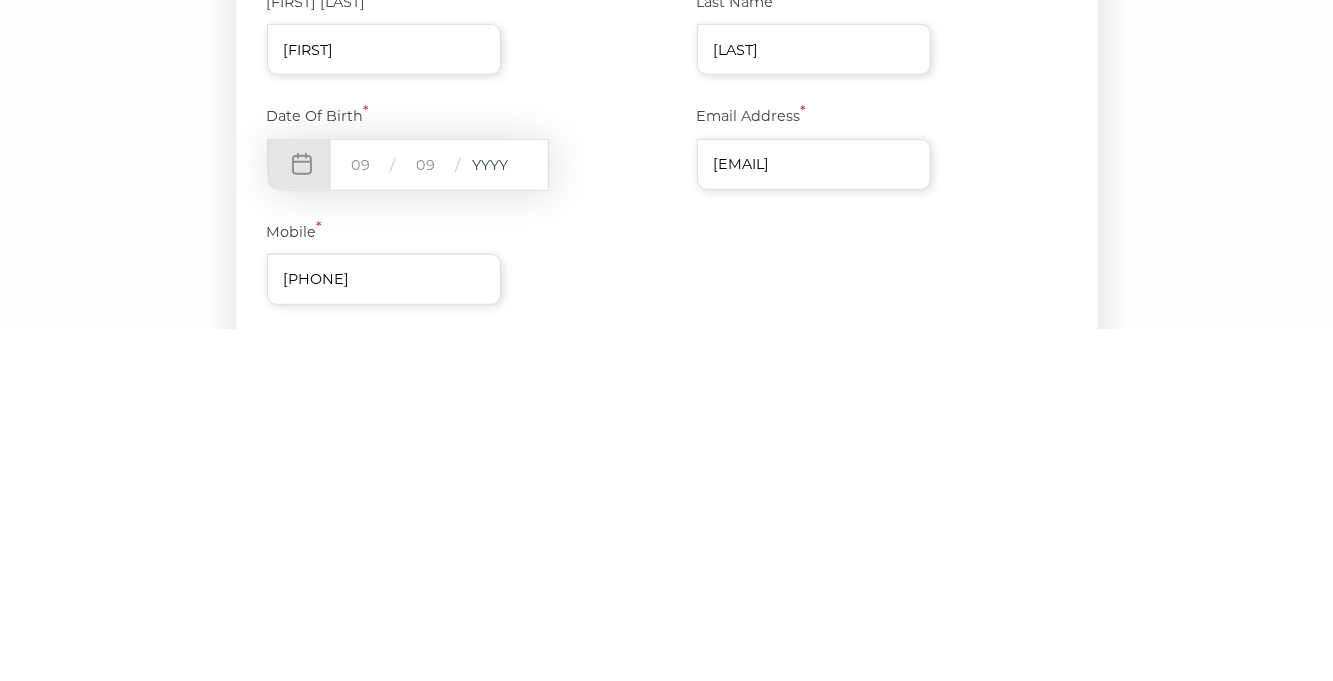 type on "09" 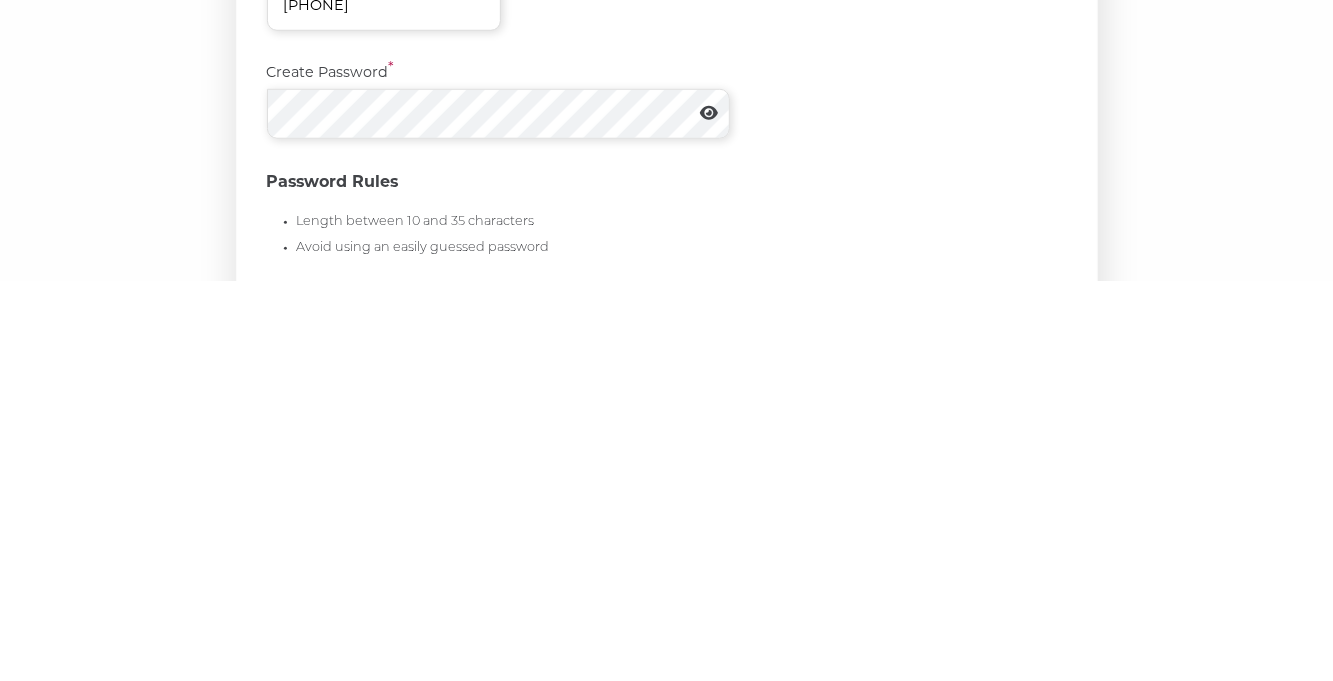 scroll, scrollTop: 496, scrollLeft: 0, axis: vertical 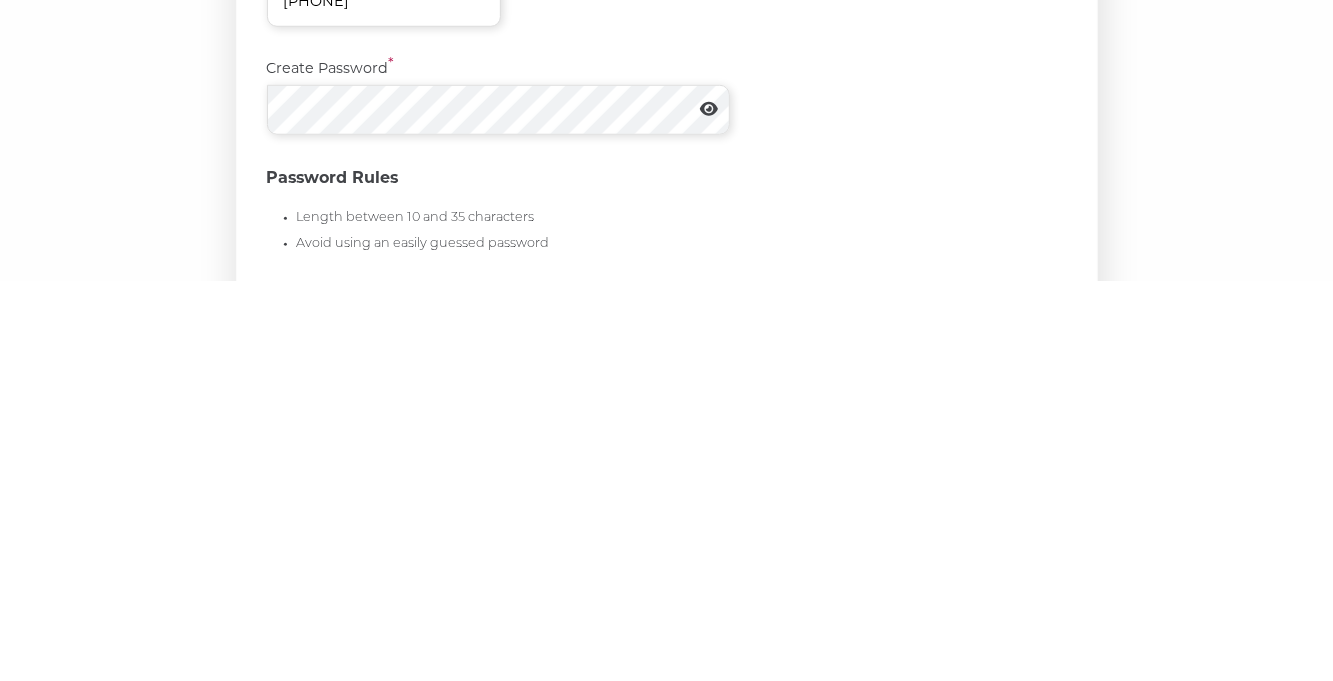 type on "1960" 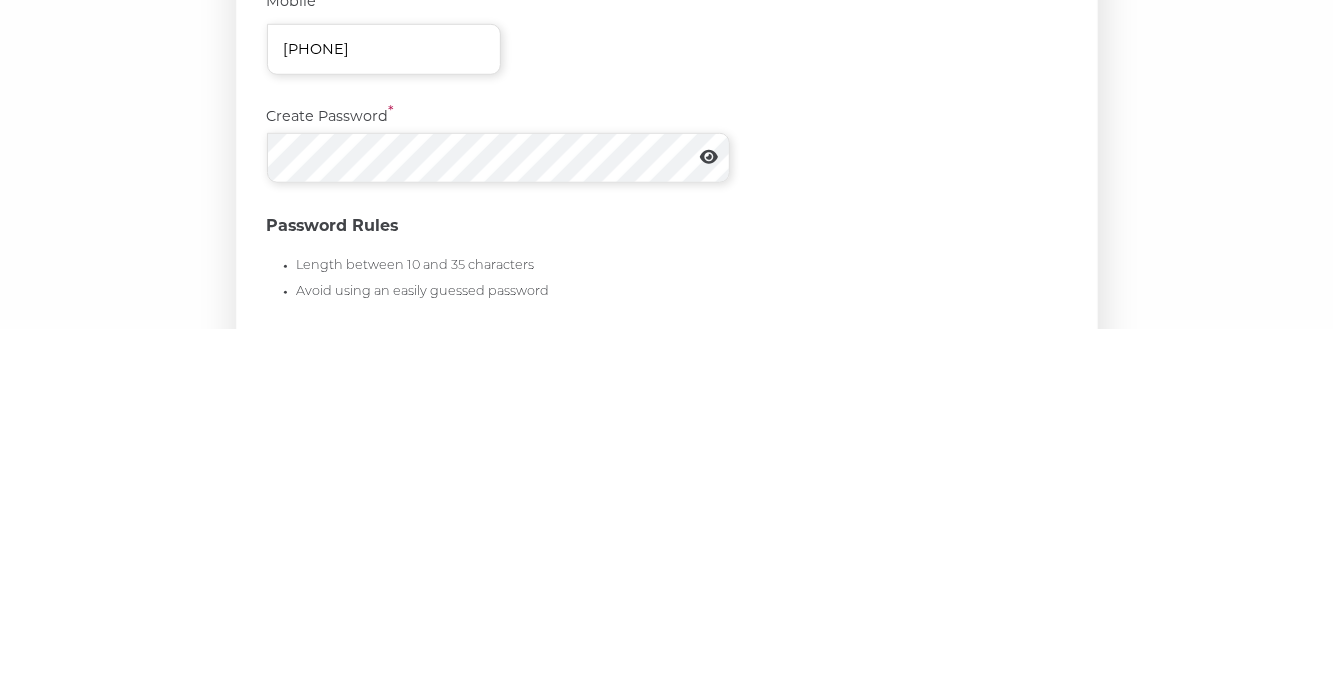 click at bounding box center [709, 509] 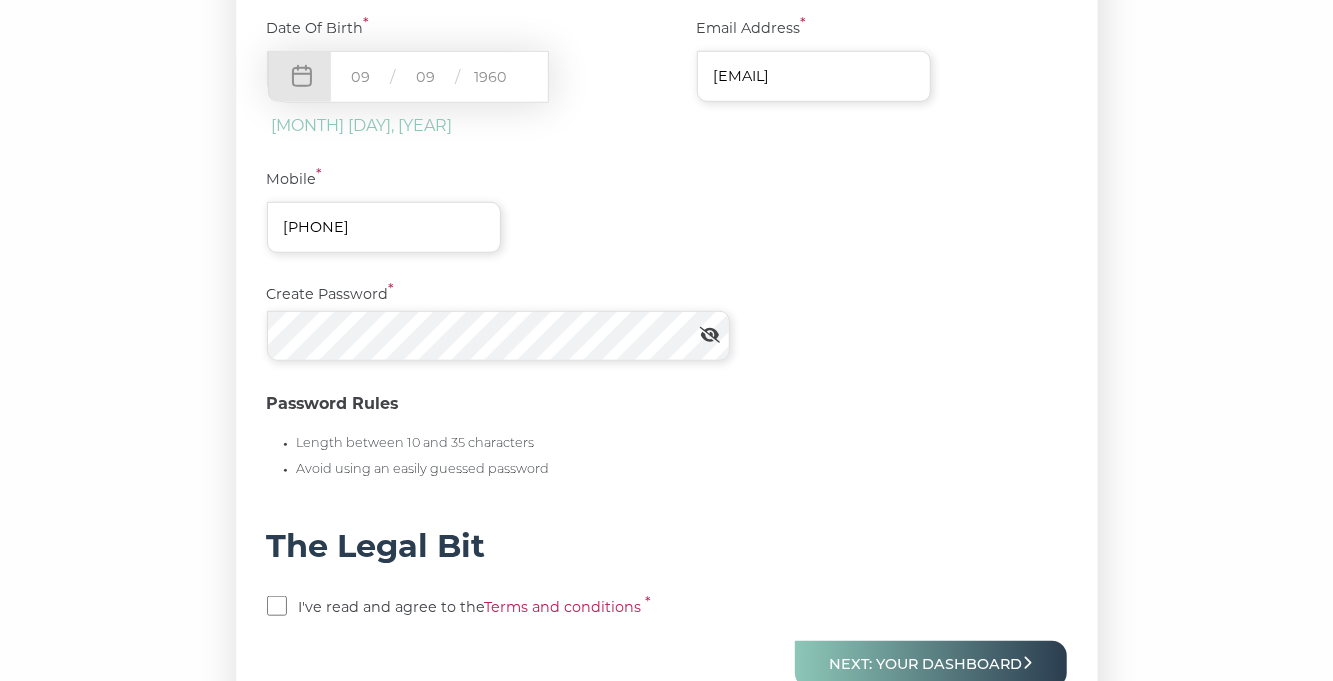 scroll, scrollTop: 730, scrollLeft: 0, axis: vertical 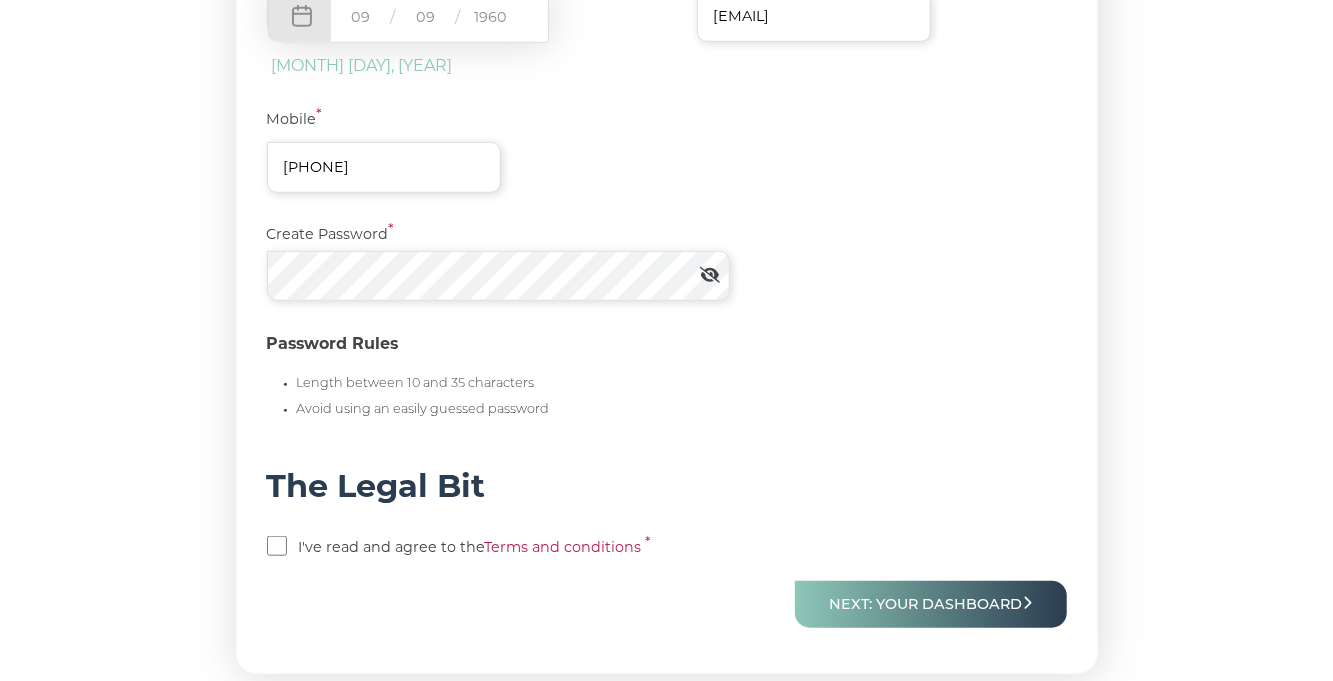 click at bounding box center [277, 546] 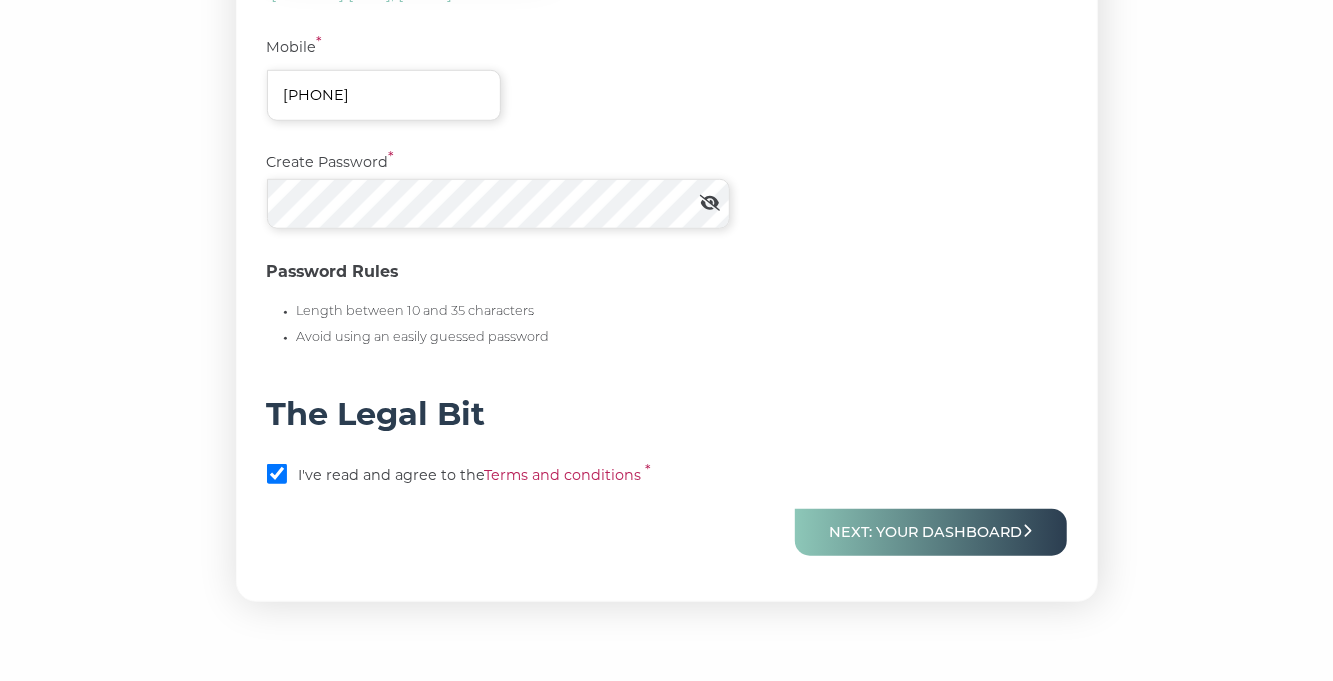 scroll, scrollTop: 840, scrollLeft: 0, axis: vertical 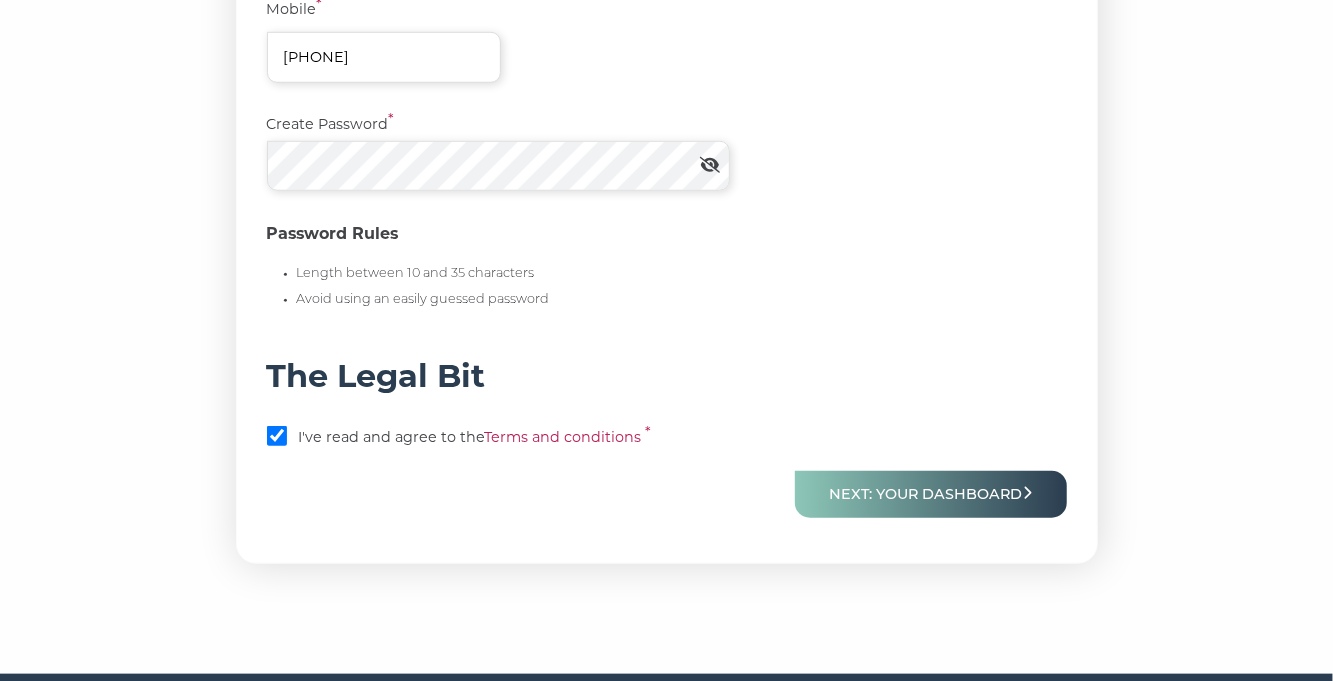 click on "Next: Your Dashboard" at bounding box center [931, 494] 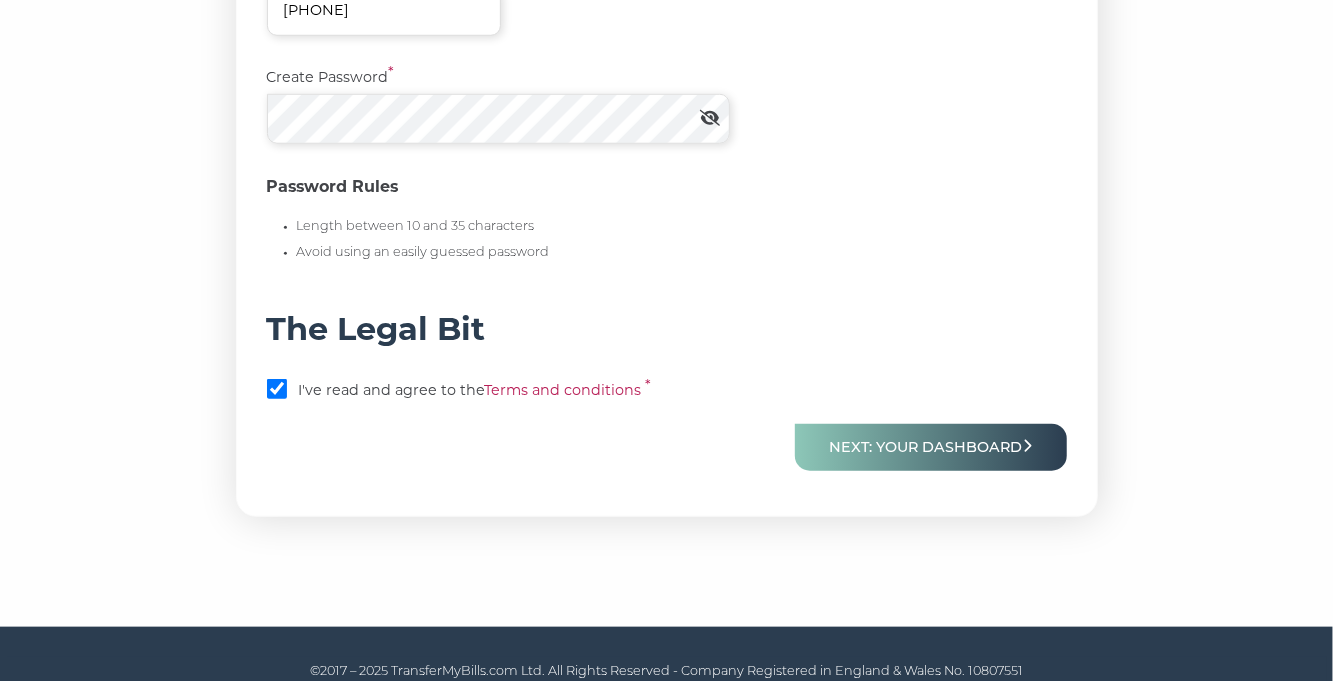 scroll, scrollTop: 898, scrollLeft: 0, axis: vertical 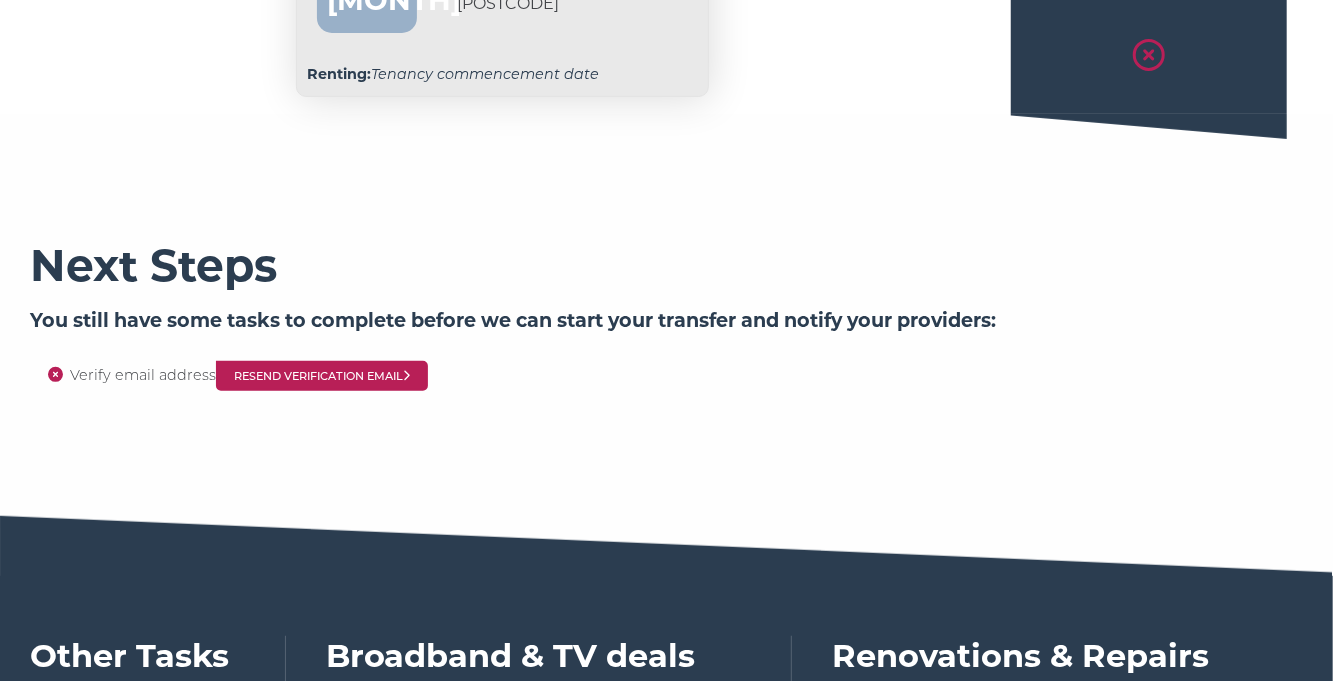 click on "Verify email address        Resend
Verification Email" at bounding box center [686, 377] 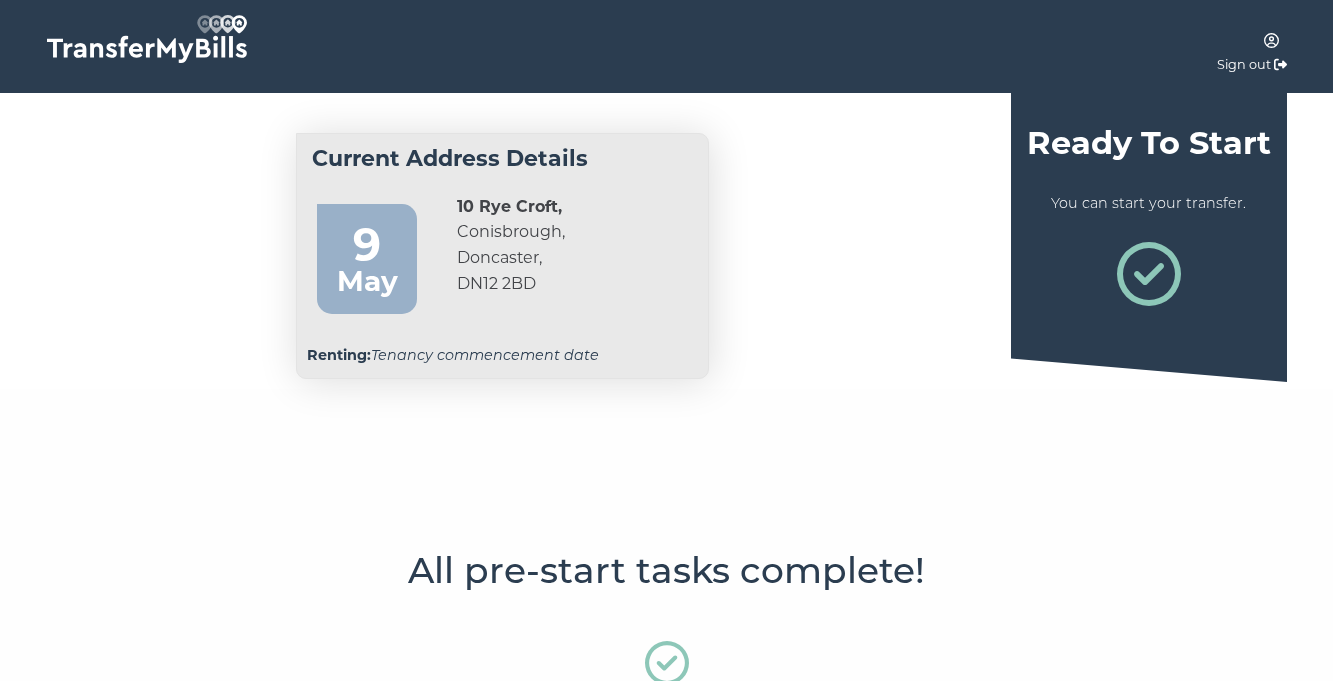 scroll, scrollTop: 0, scrollLeft: 0, axis: both 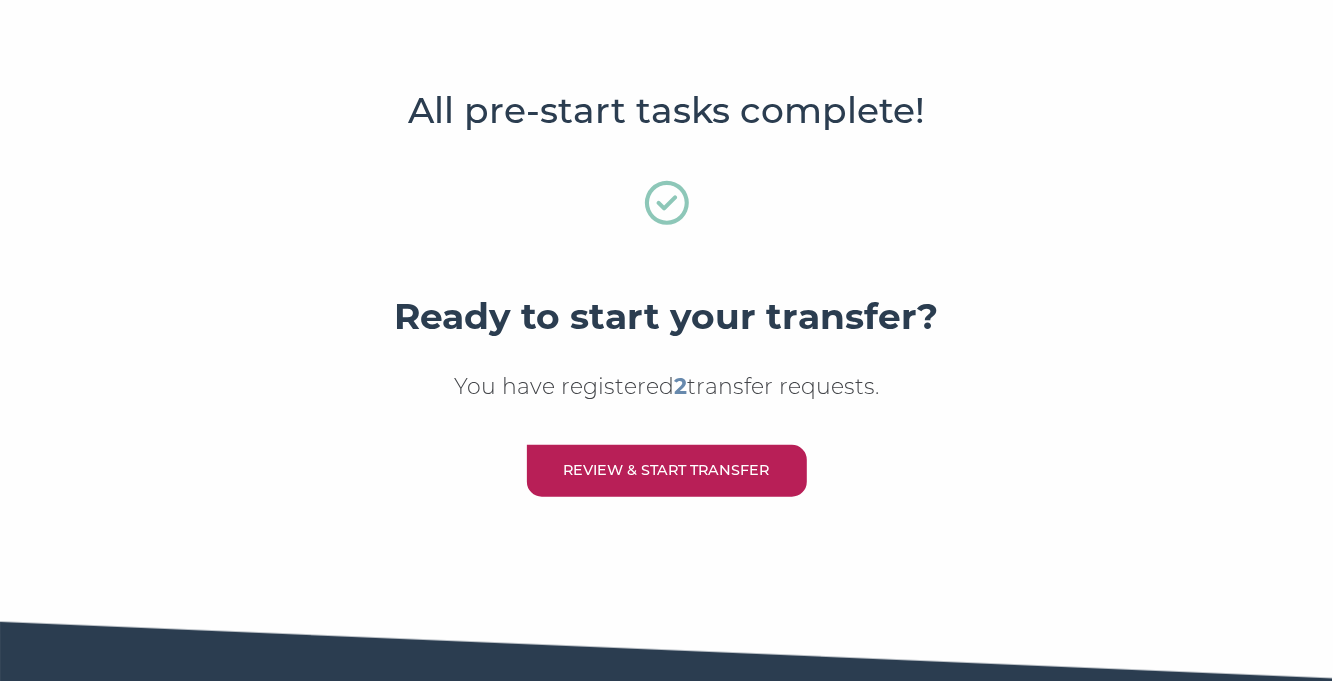 click on "Review & Start Transfer" at bounding box center [667, 470] 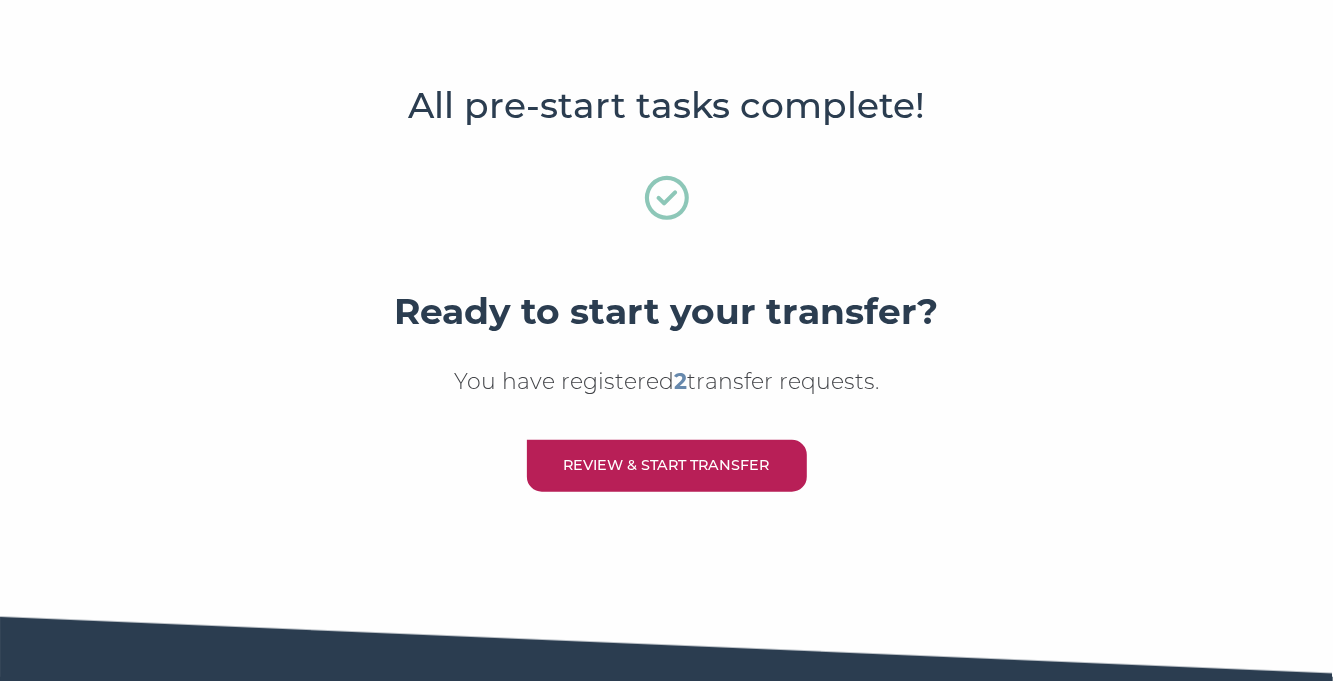 scroll, scrollTop: 496, scrollLeft: 0, axis: vertical 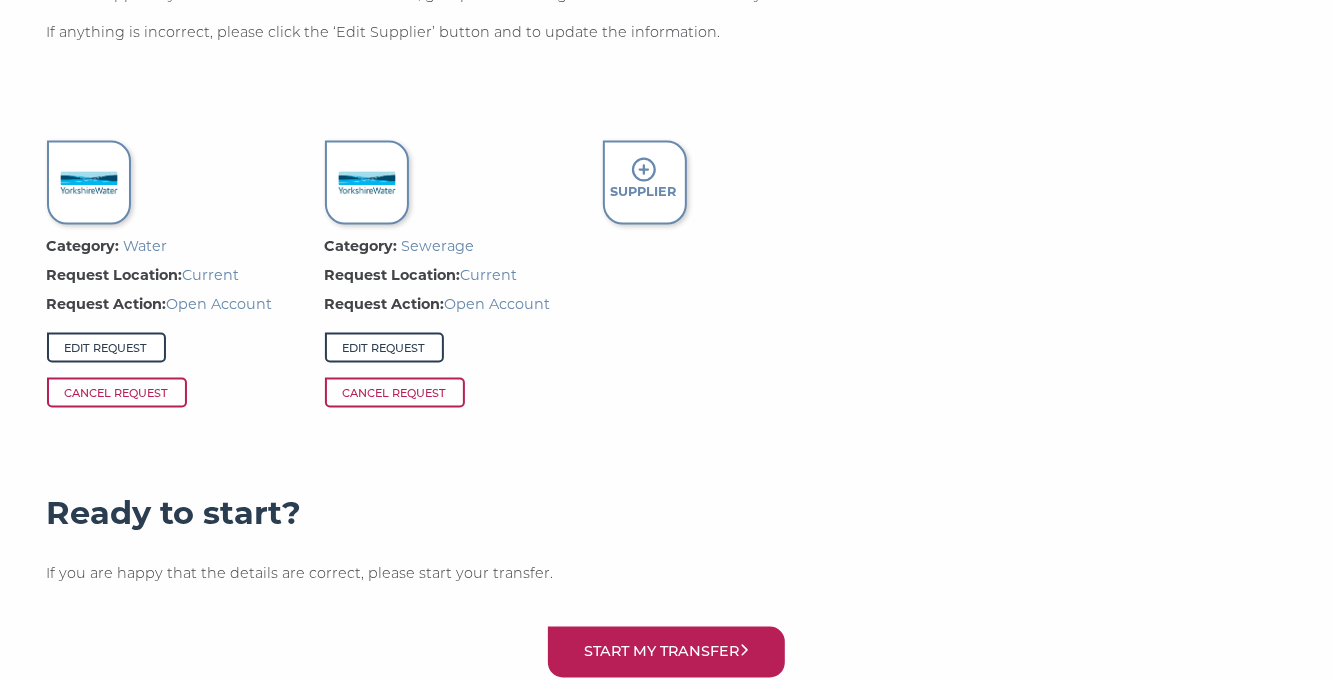 click on "Supplier" at bounding box center [727, 277] 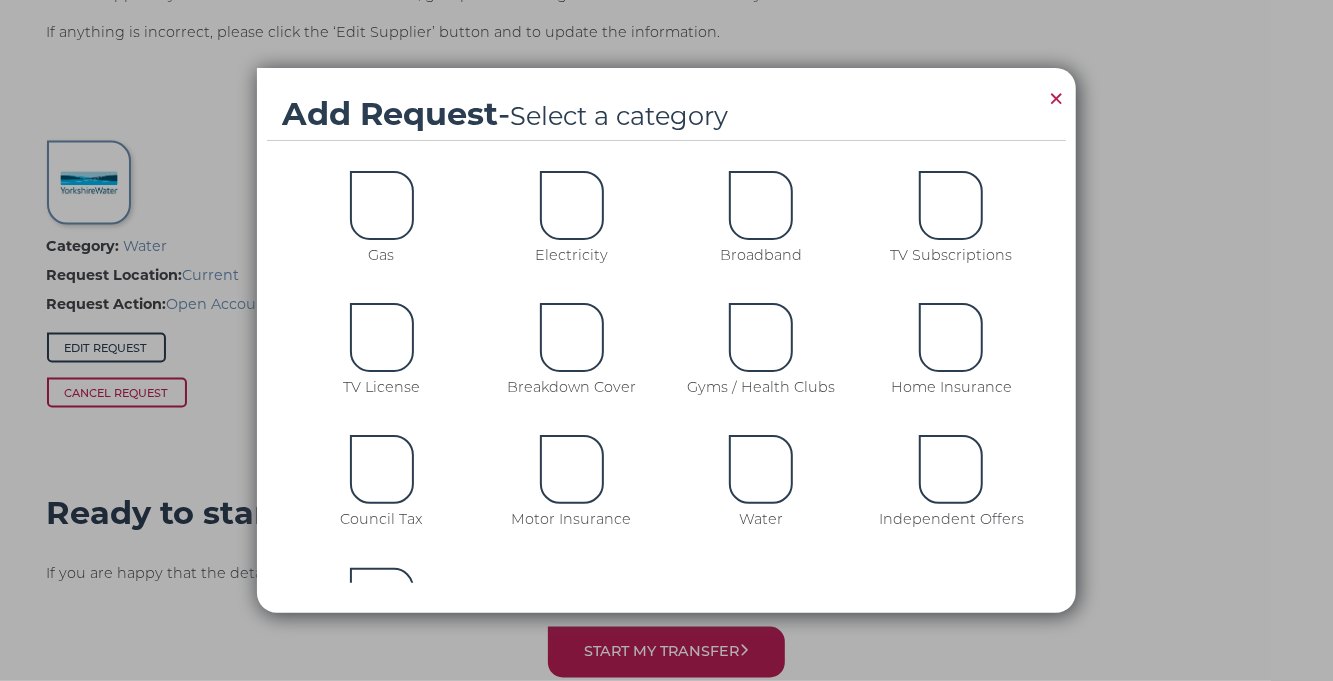 scroll, scrollTop: 75, scrollLeft: 0, axis: vertical 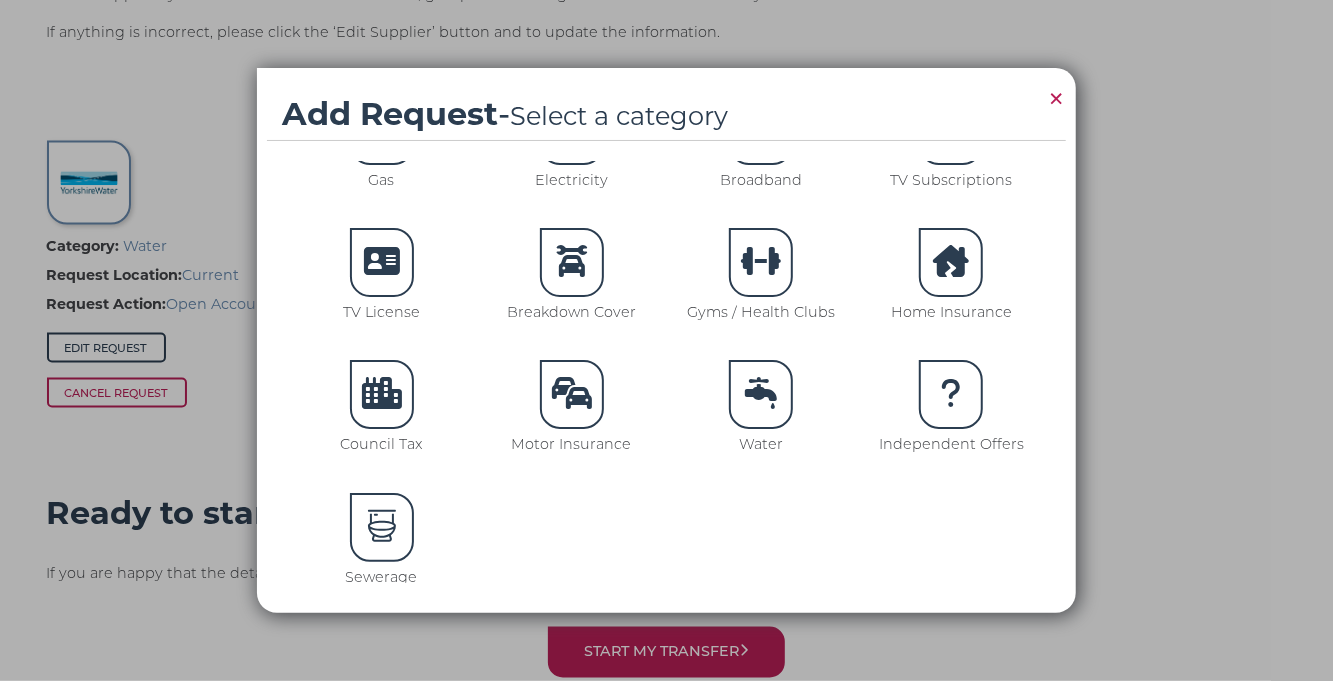click on "×" at bounding box center (1056, 99) 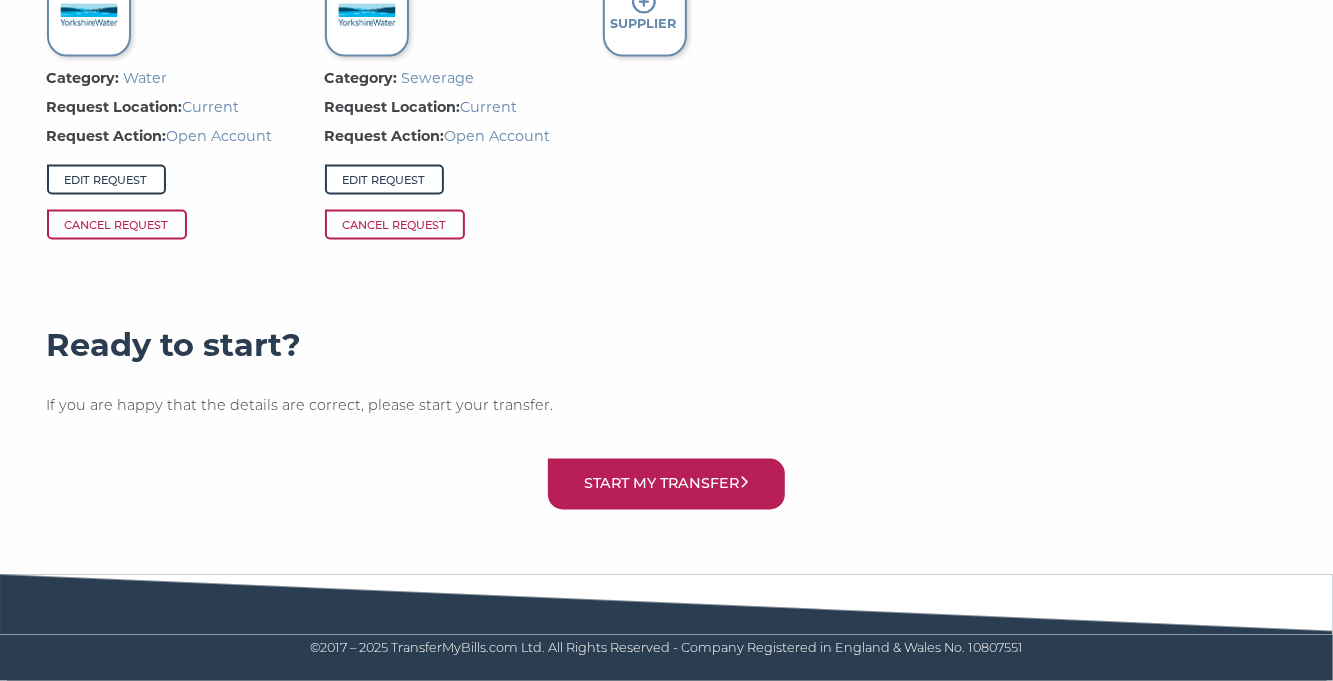 scroll, scrollTop: 1765, scrollLeft: 0, axis: vertical 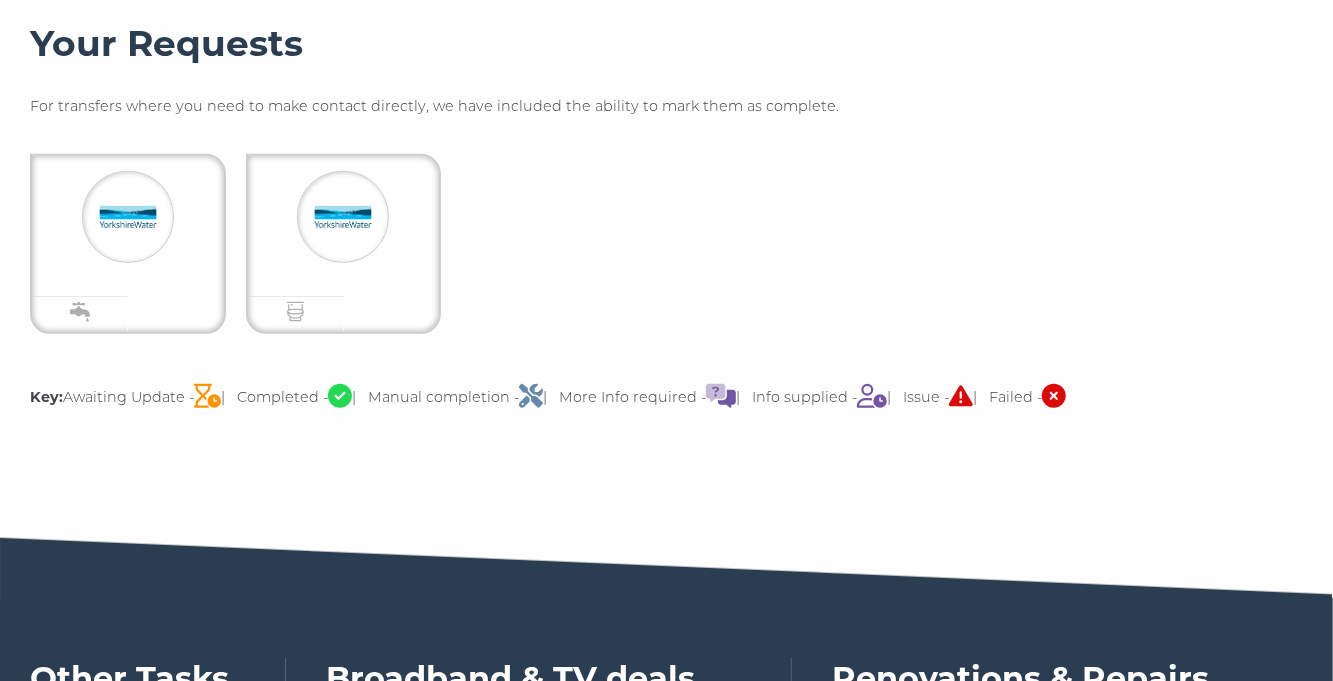 click on "Key:  Awaiting Update -     |
Completed -     |
Manual completion -     |
More Info required -     |
Info supplied -     |
Issue -     |
Failed -" at bounding box center [666, 398] 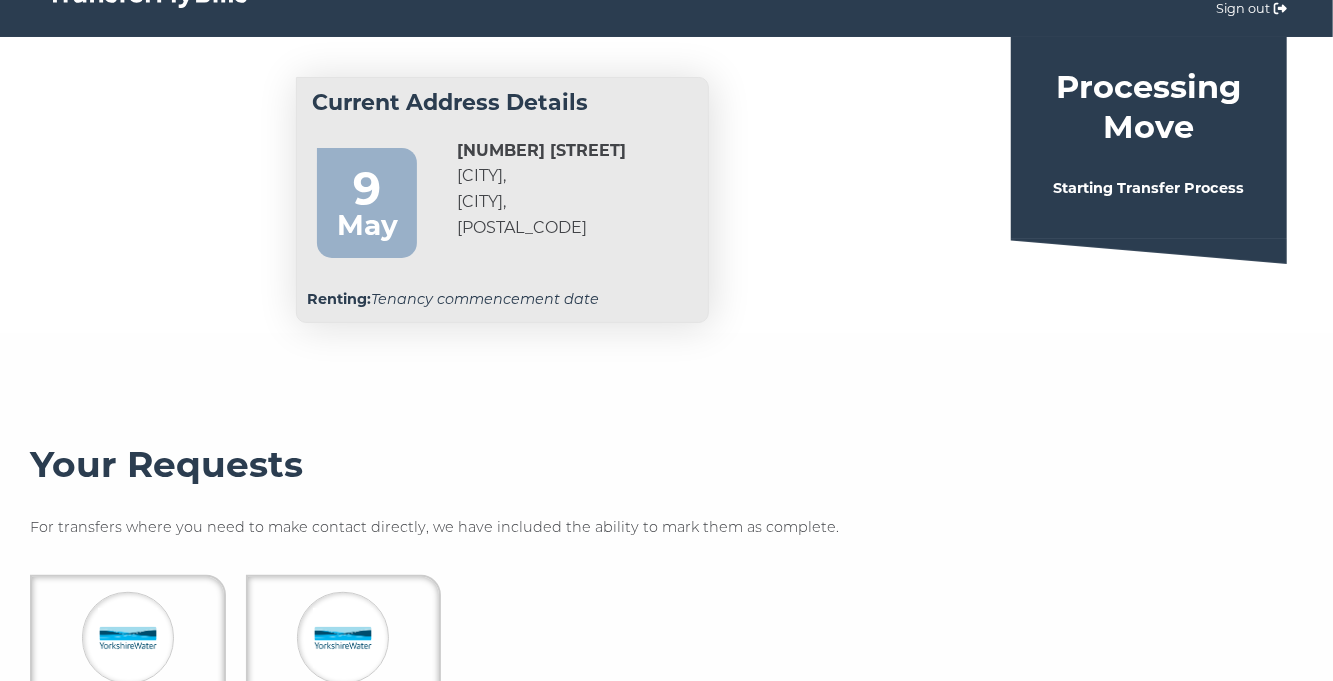 scroll, scrollTop: 0, scrollLeft: 0, axis: both 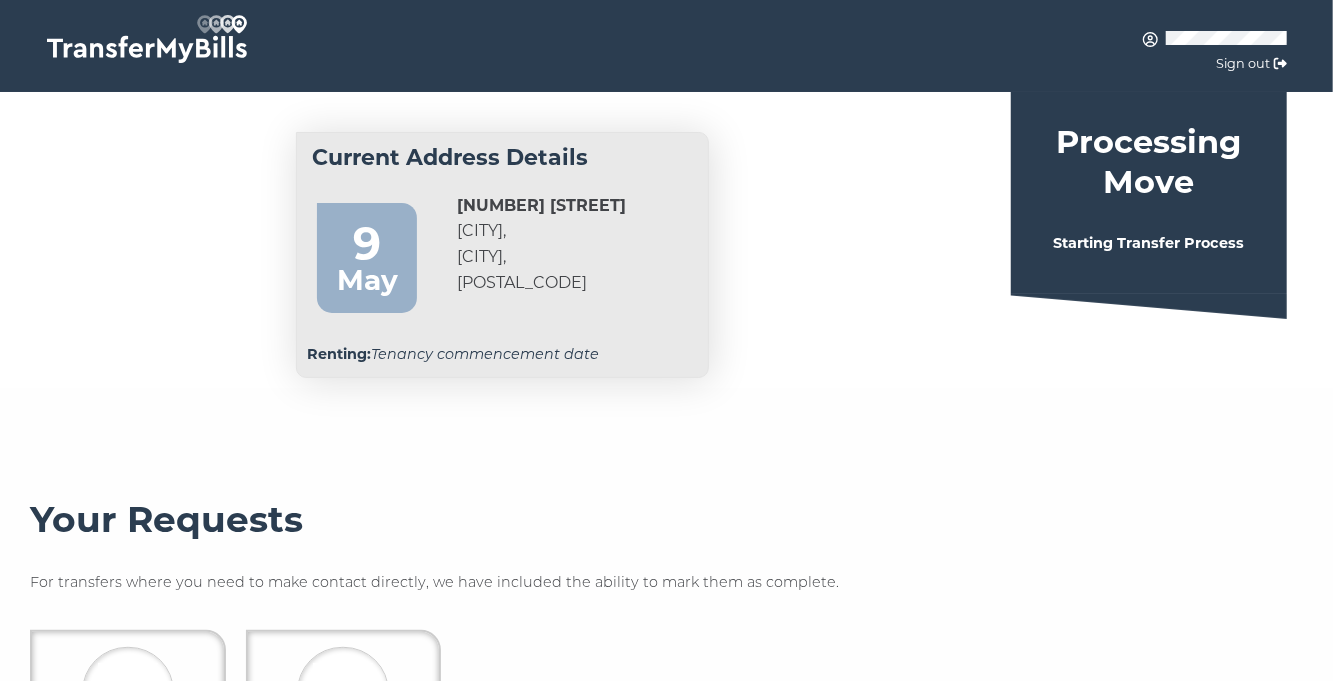 click on "Processing Move" at bounding box center (1149, 162) 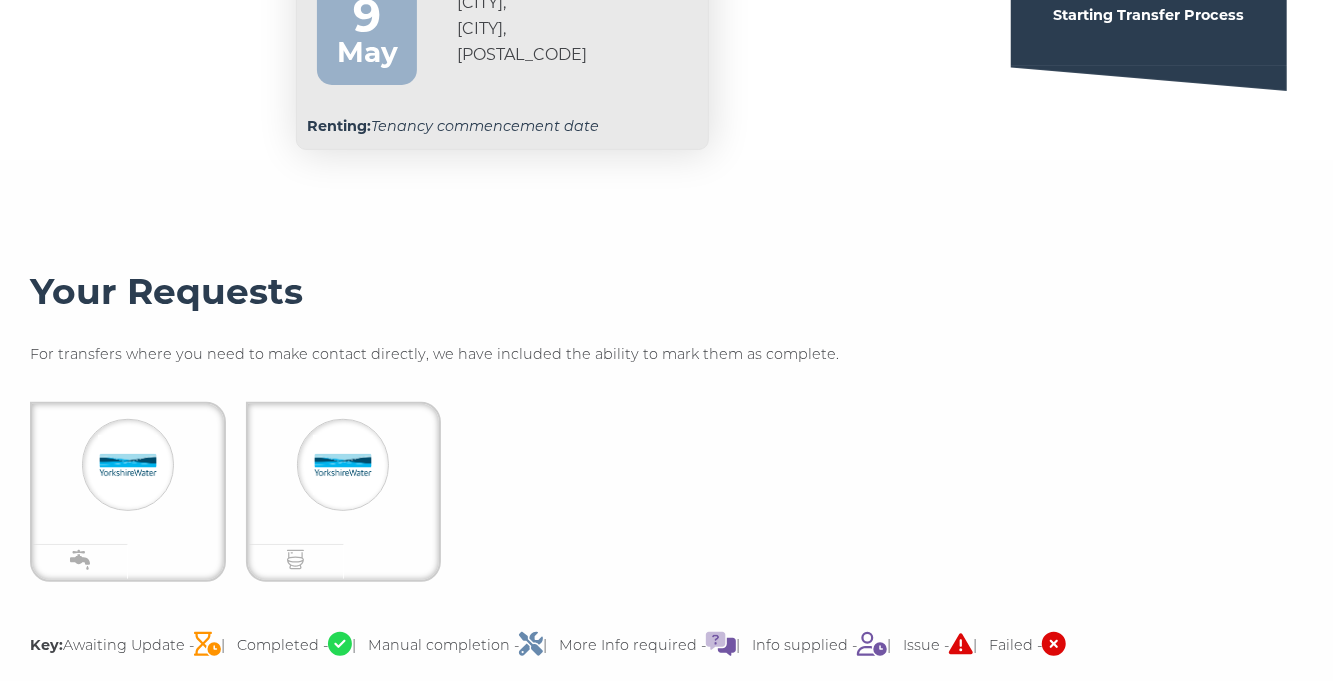 scroll, scrollTop: 0, scrollLeft: 0, axis: both 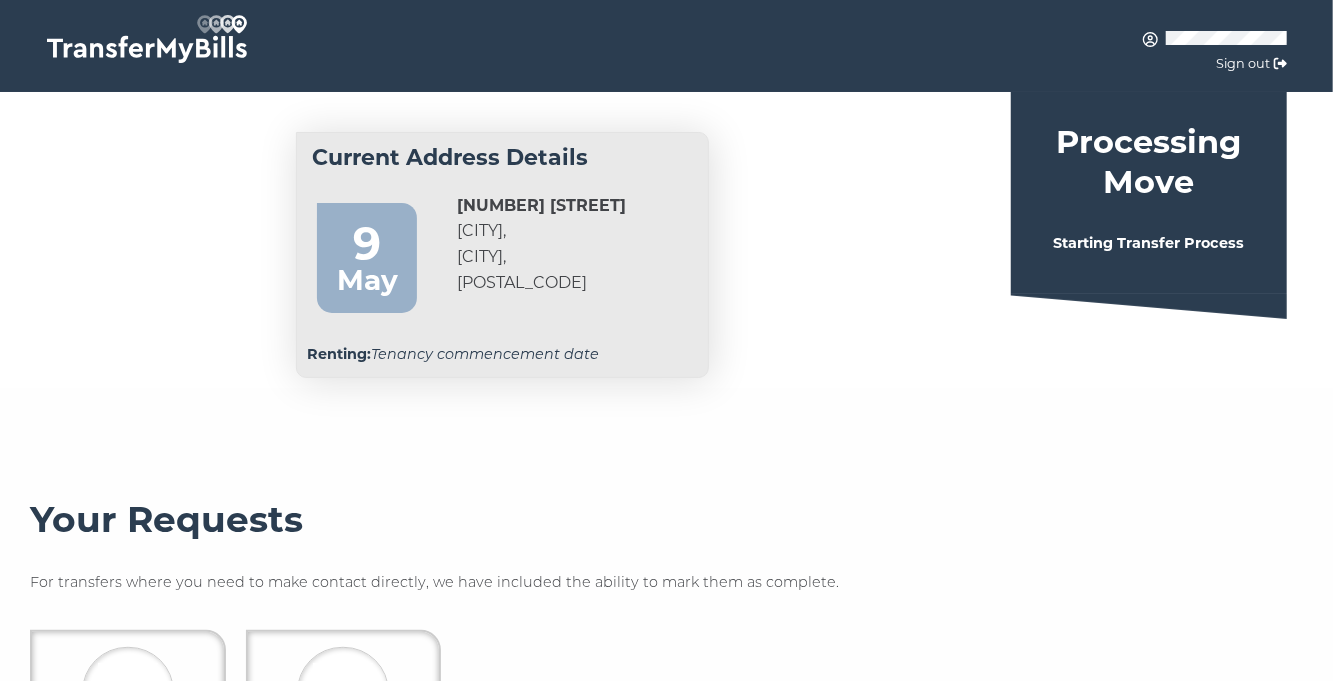 click on "9   May" at bounding box center (367, 258) 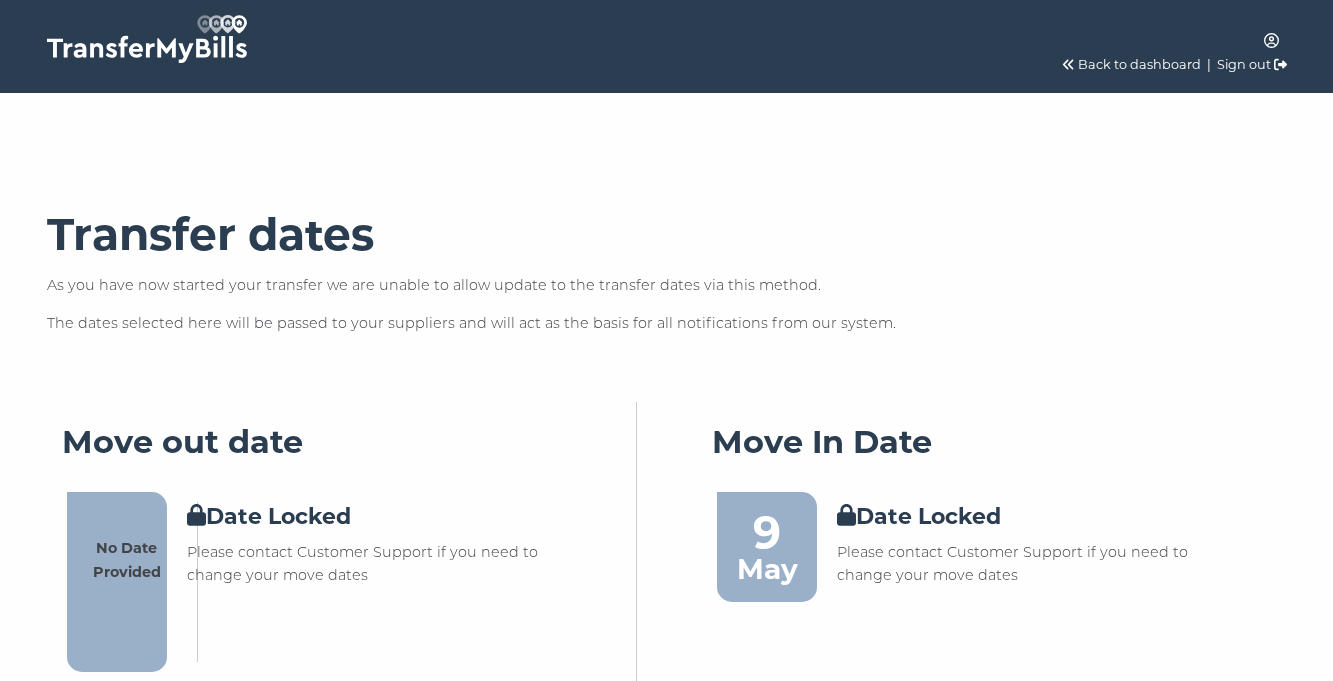 scroll, scrollTop: 0, scrollLeft: 0, axis: both 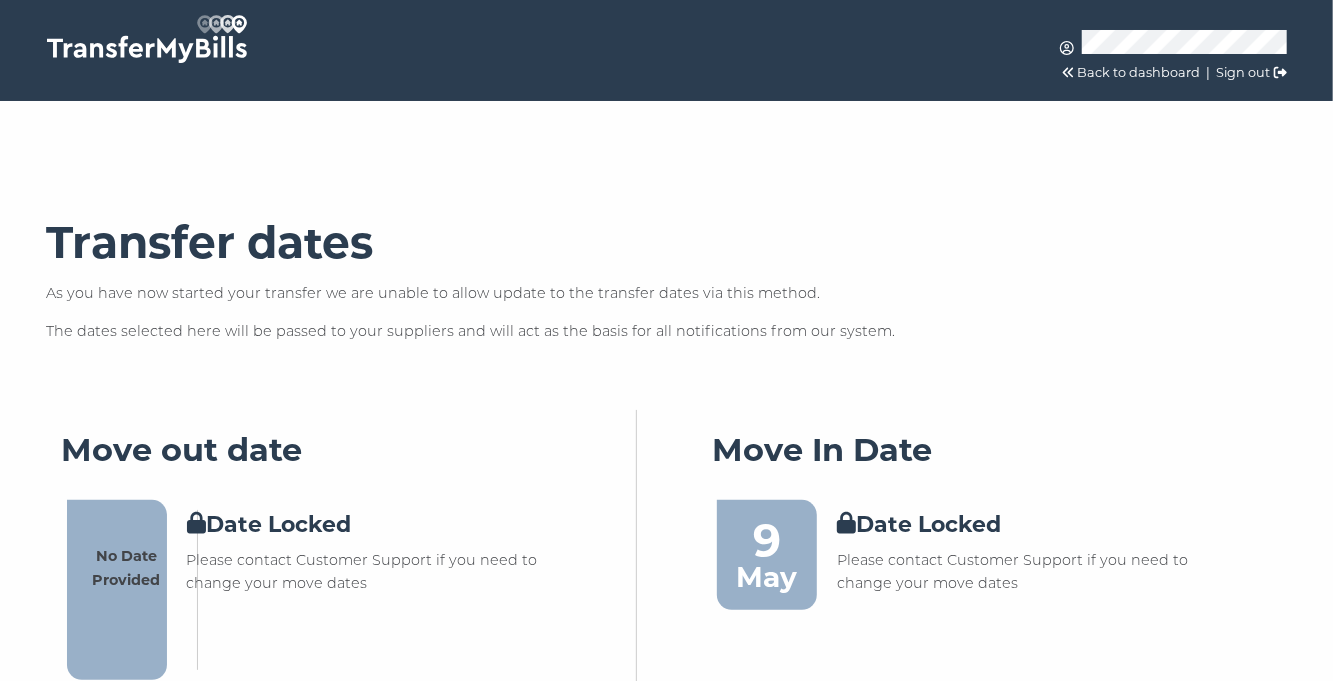 click on "Back to dashboard" at bounding box center [1139, 72] 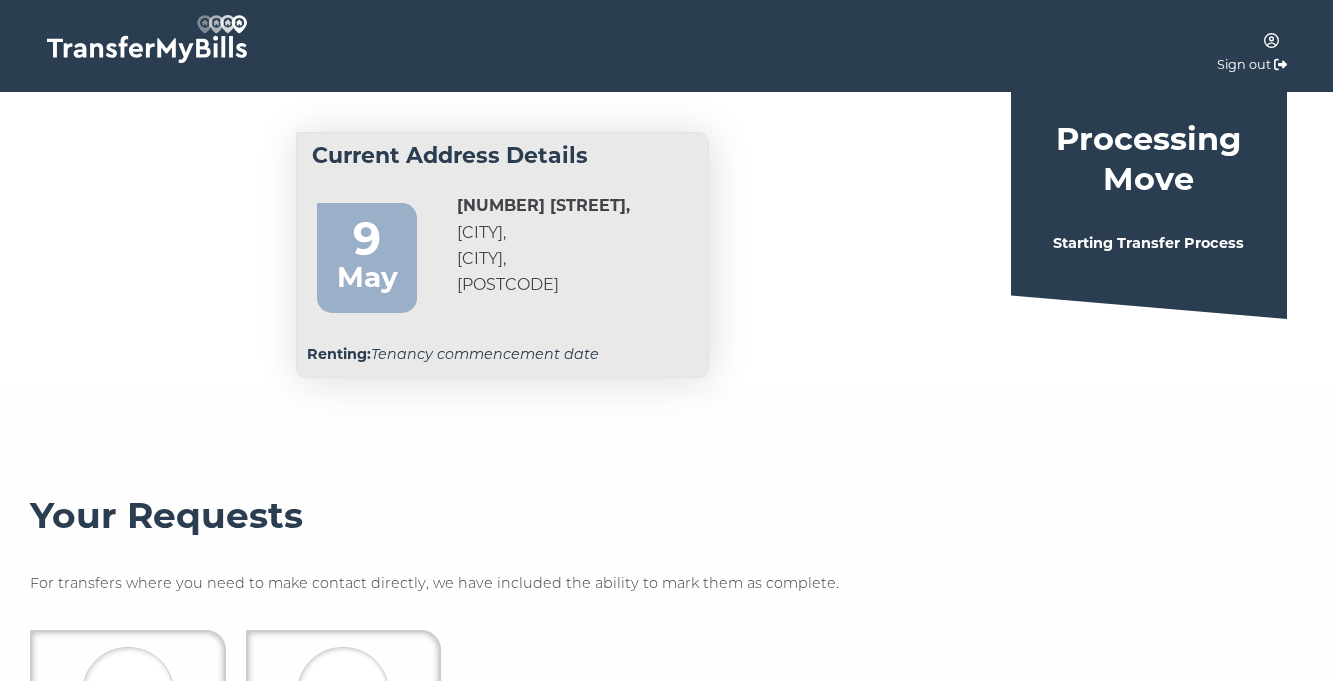 scroll, scrollTop: 0, scrollLeft: 0, axis: both 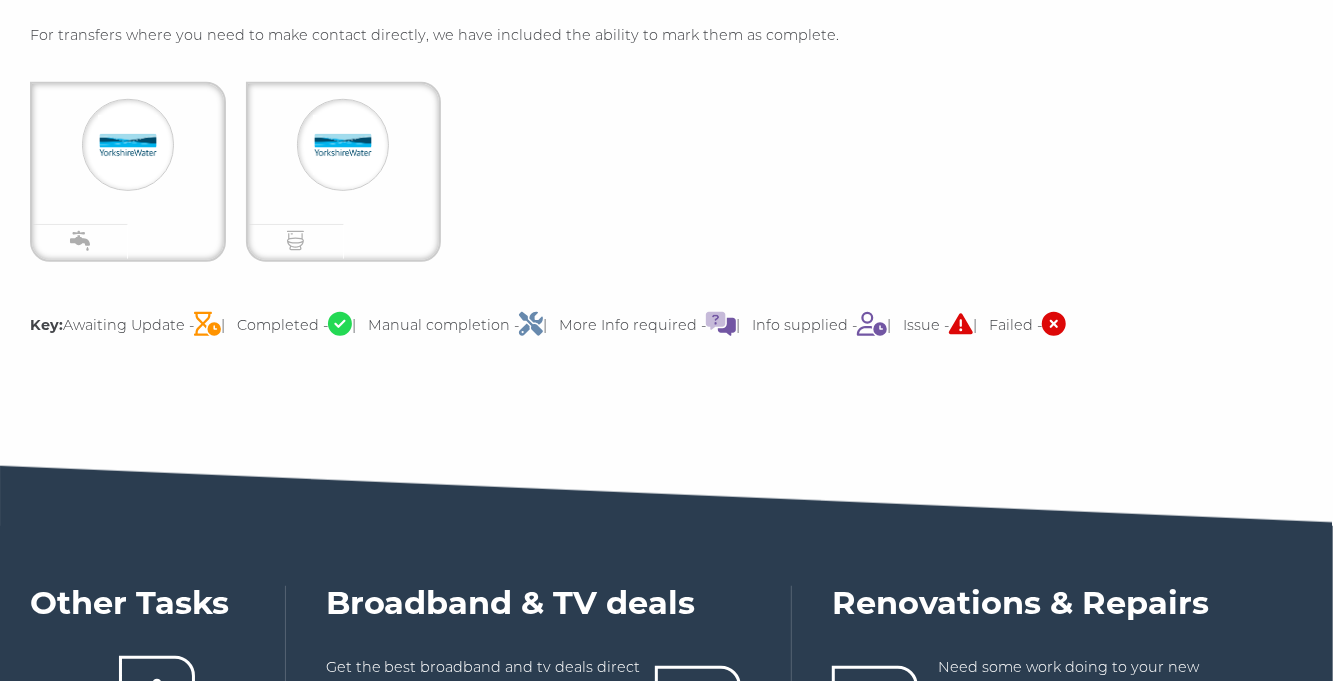 click on "Key:  Awaiting Update -     |
Completed -     |
Manual completion -     |
More Info required -     |
Info supplied -     |
Issue -     |
Failed -" at bounding box center (666, 326) 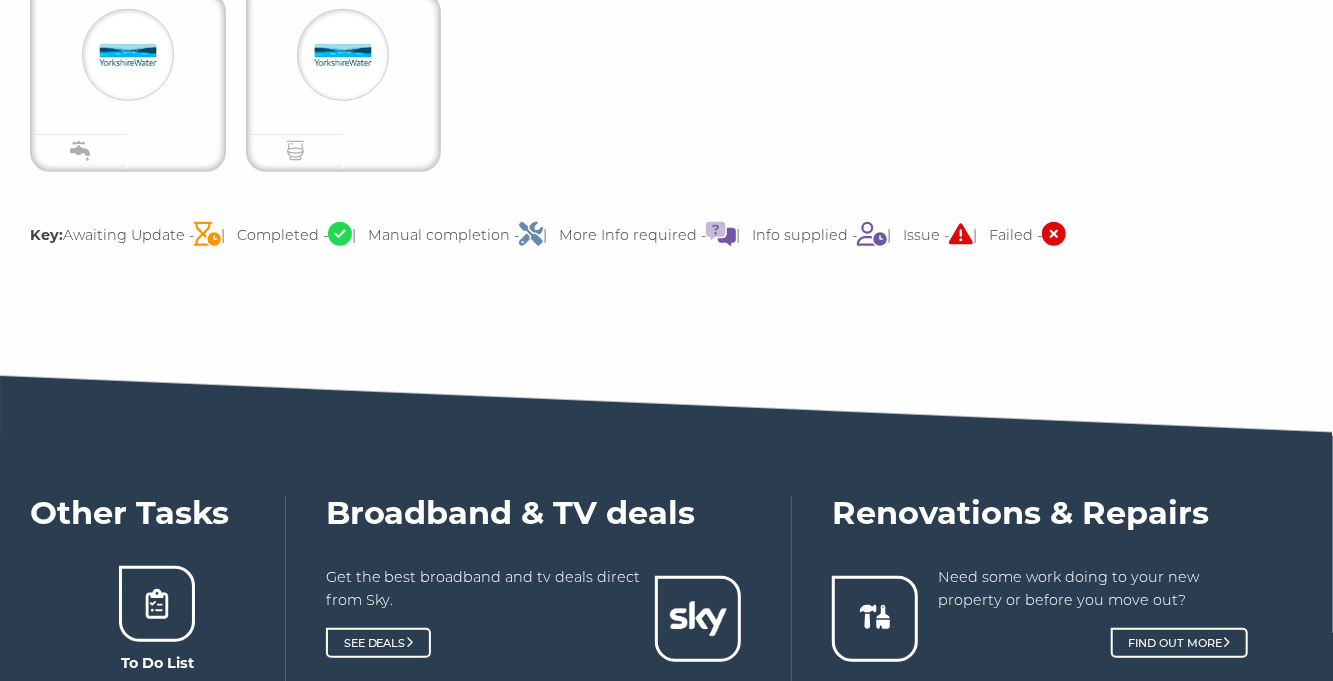 scroll, scrollTop: 641, scrollLeft: 0, axis: vertical 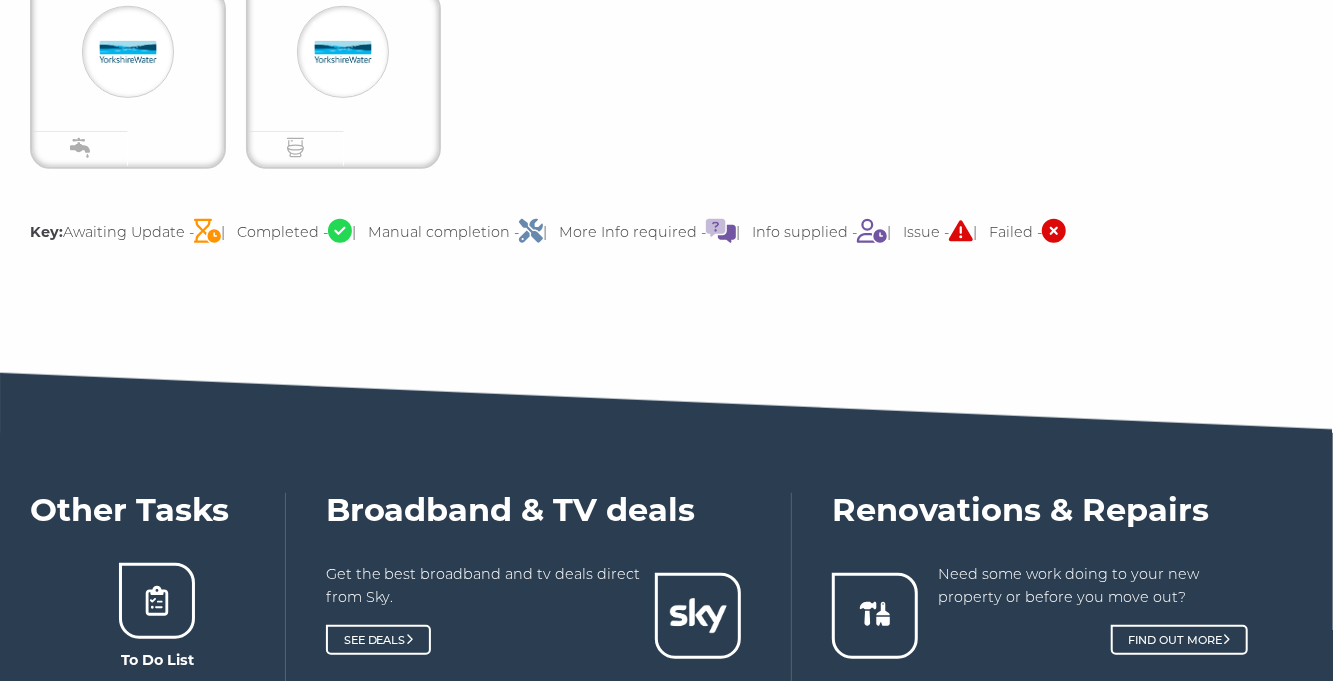 click on "Key:  Awaiting Update -     |
Completed -     |
Manual completion -     |
More Info required -     |
Info supplied -     |
Issue -     |
Failed -" at bounding box center [666, 233] 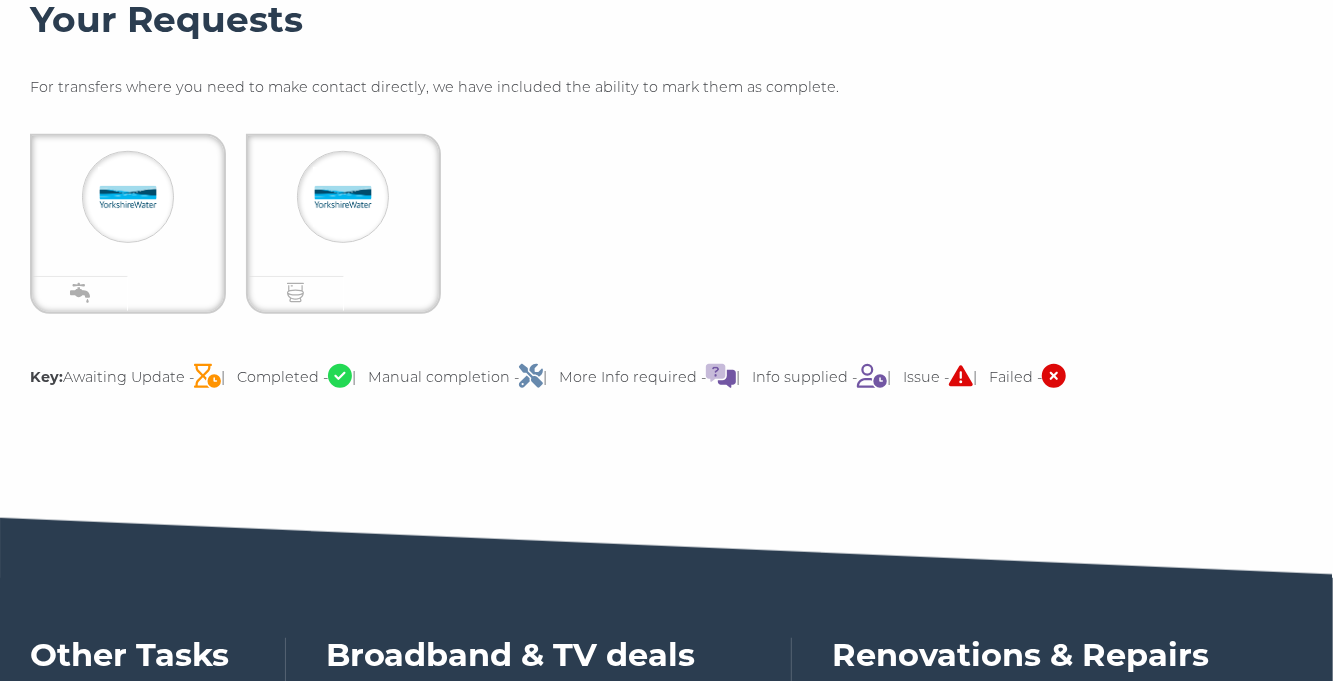scroll, scrollTop: 506, scrollLeft: 0, axis: vertical 